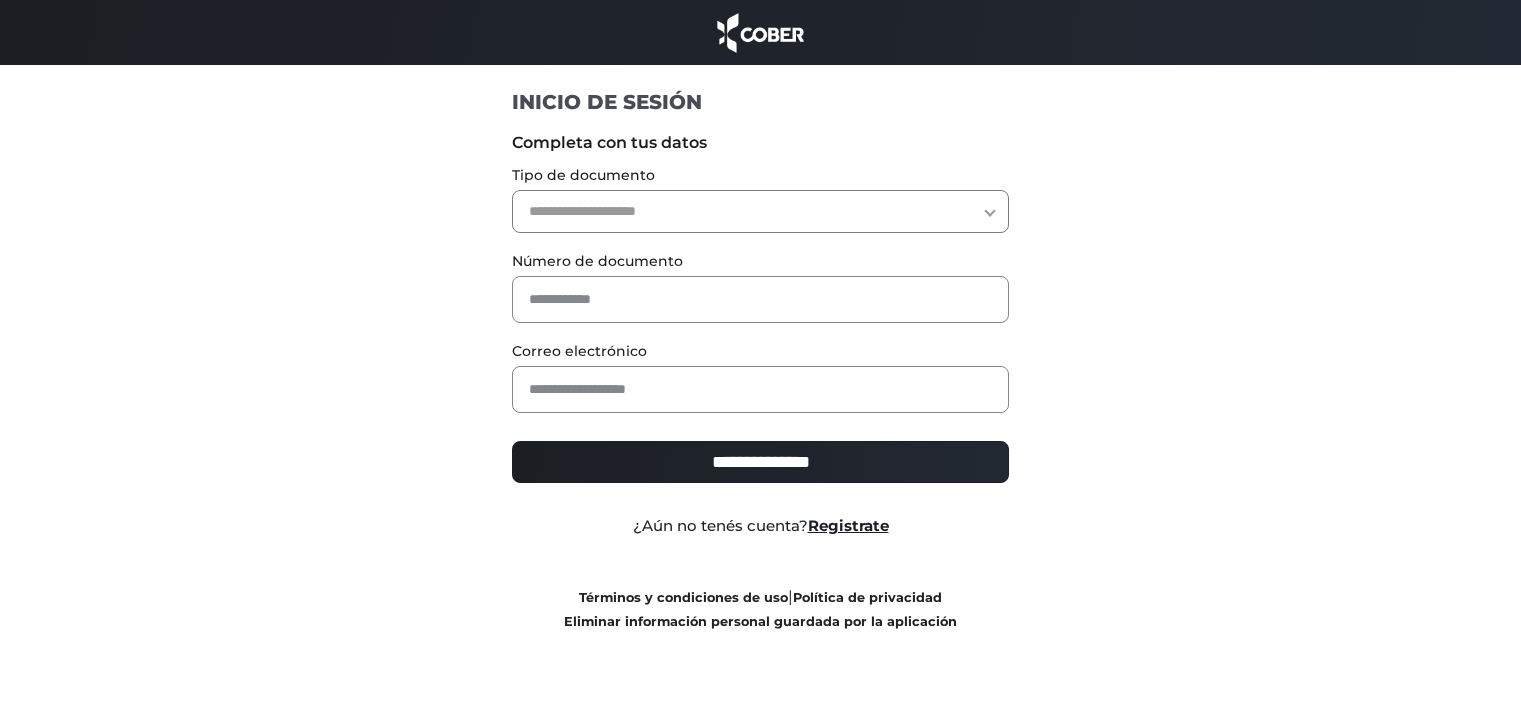 scroll, scrollTop: 0, scrollLeft: 0, axis: both 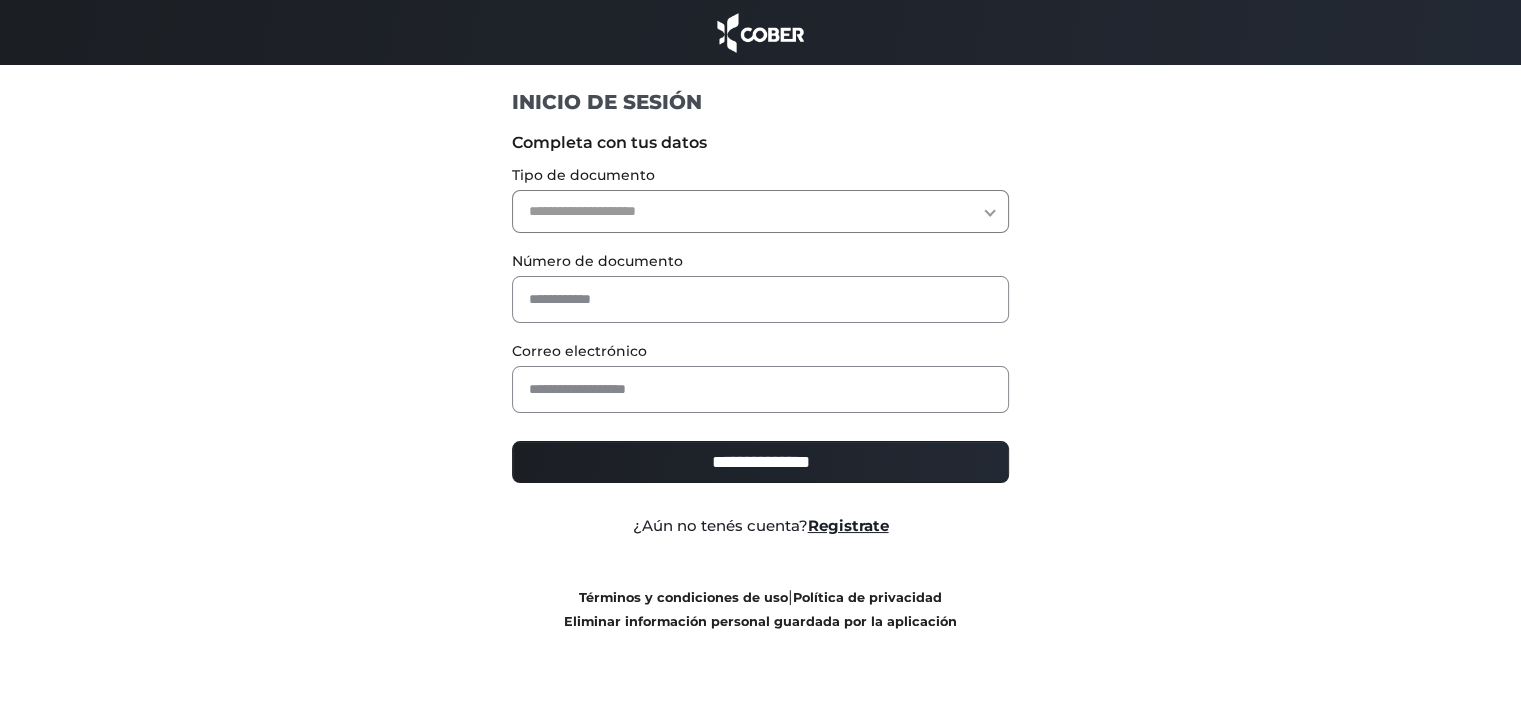 select on "***" 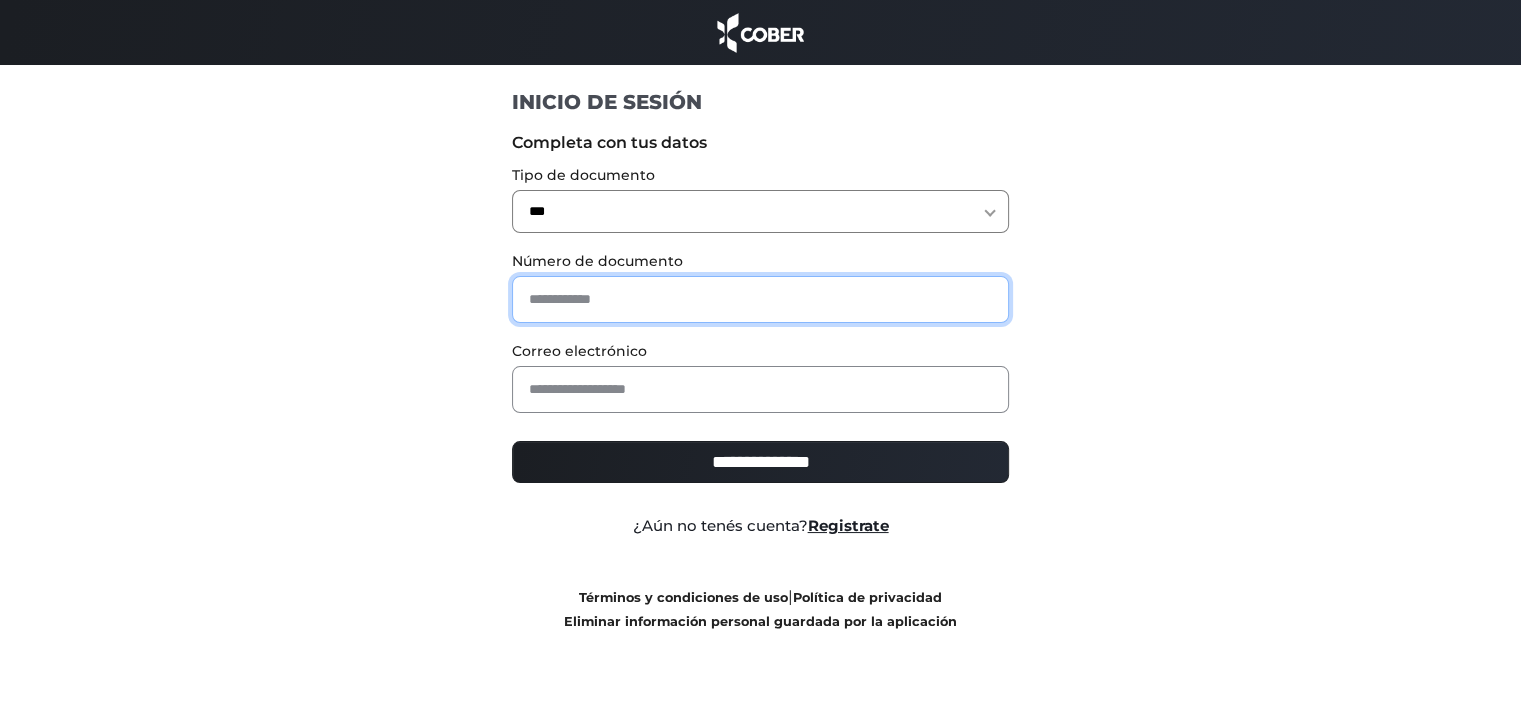 drag, startPoint x: 549, startPoint y: 302, endPoint x: 552, endPoint y: 312, distance: 10.440307 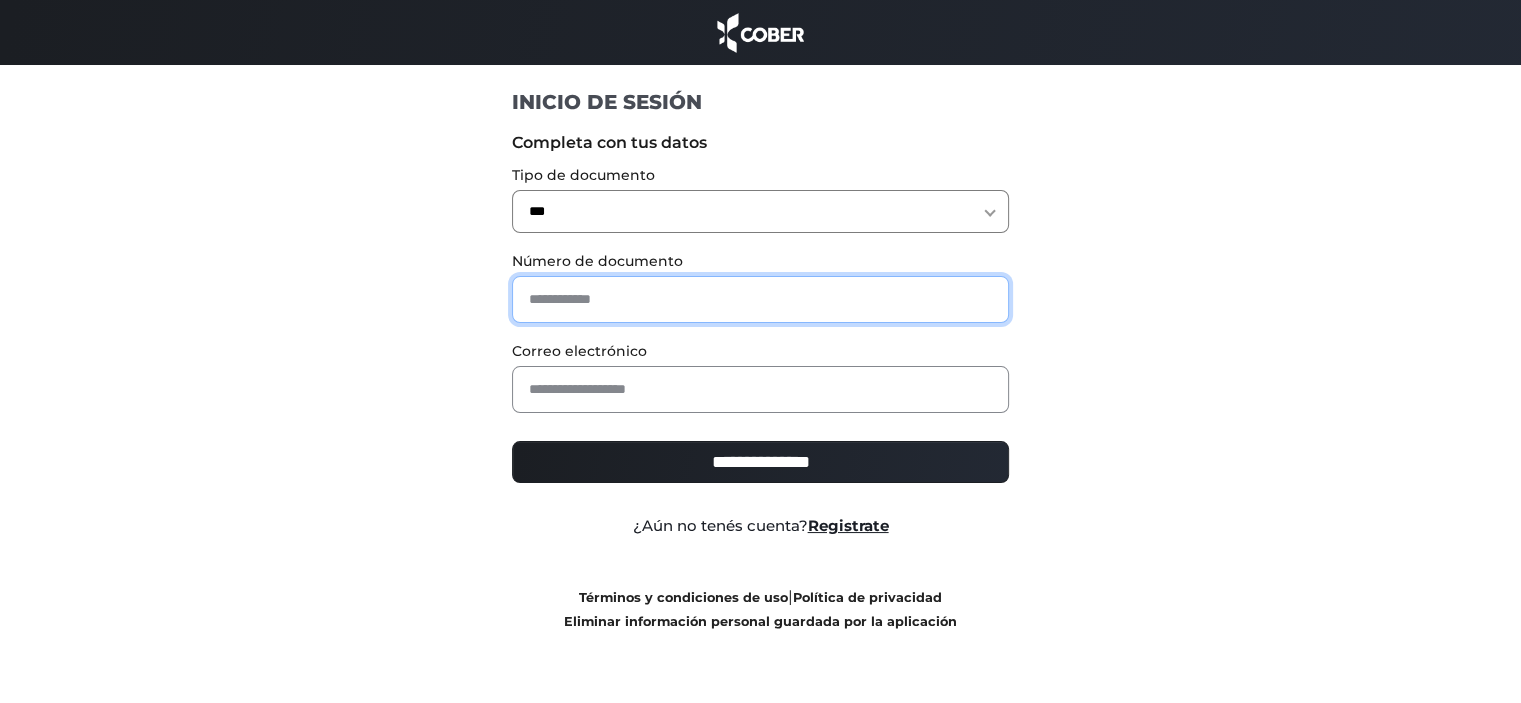 click at bounding box center (760, 299) 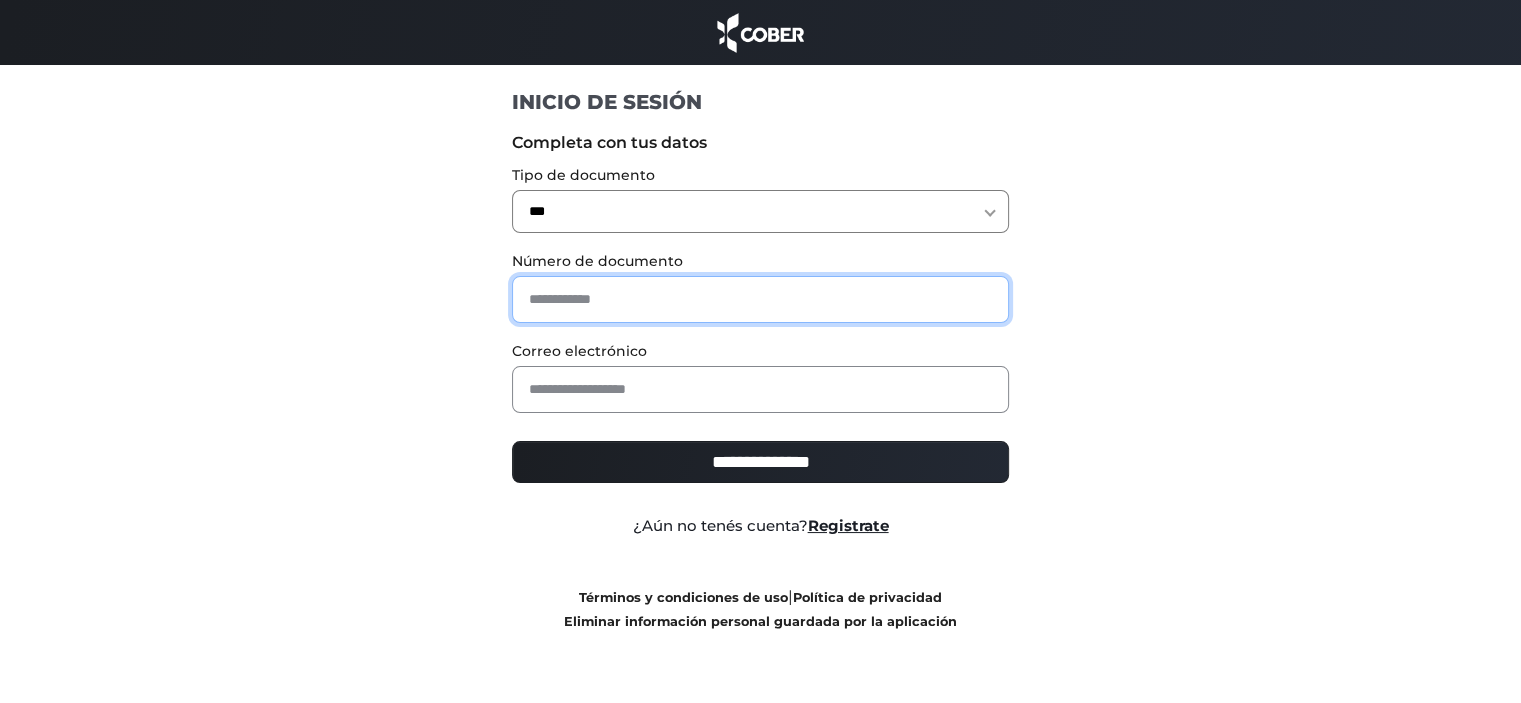 paste on "********" 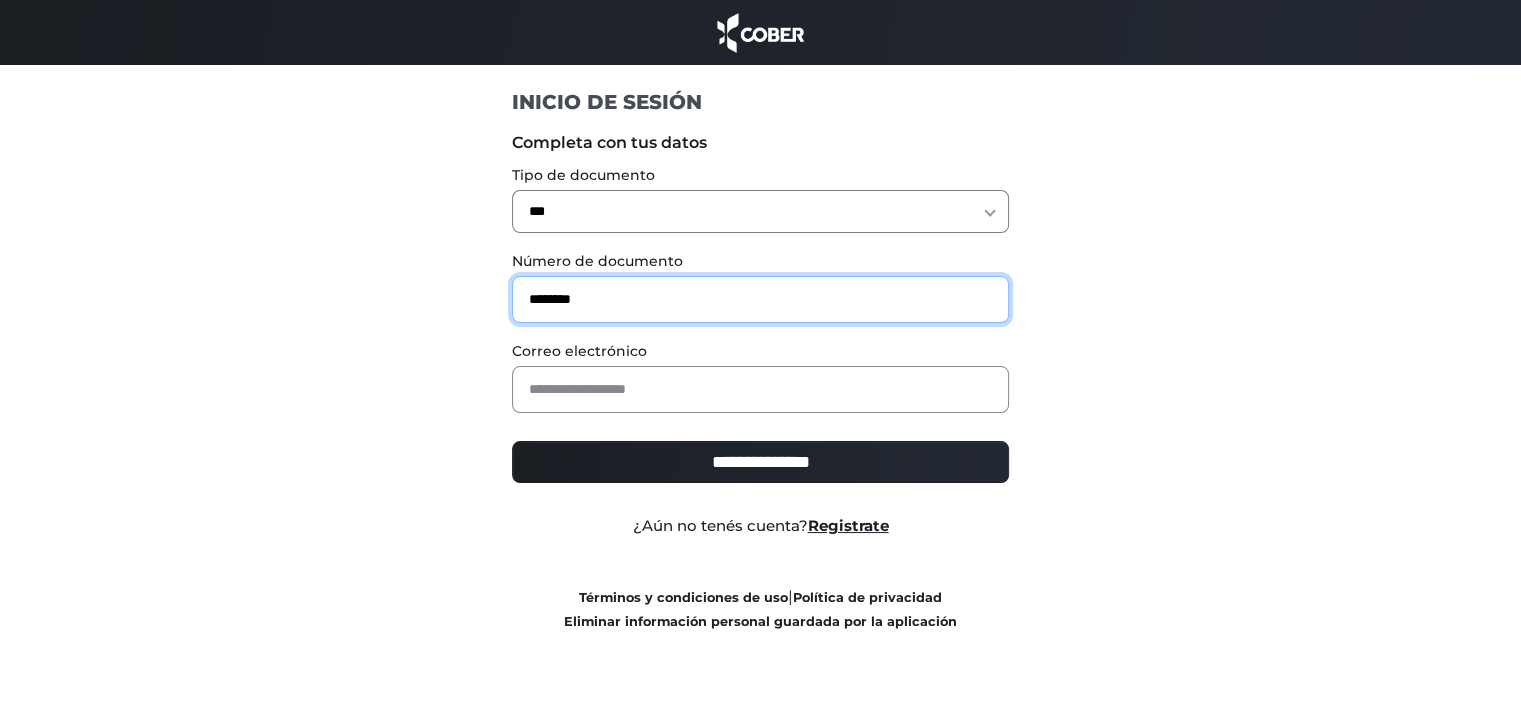 type on "********" 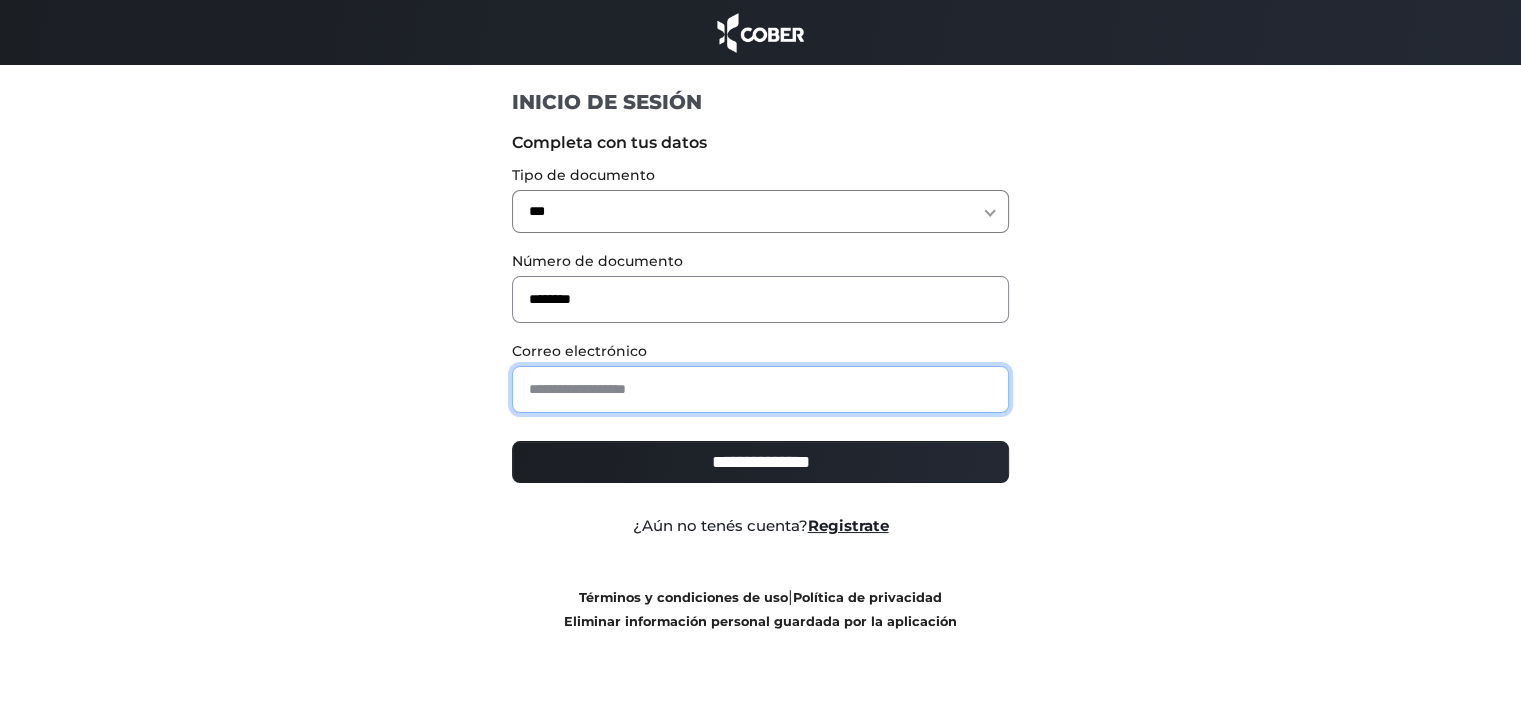 click at bounding box center [760, 389] 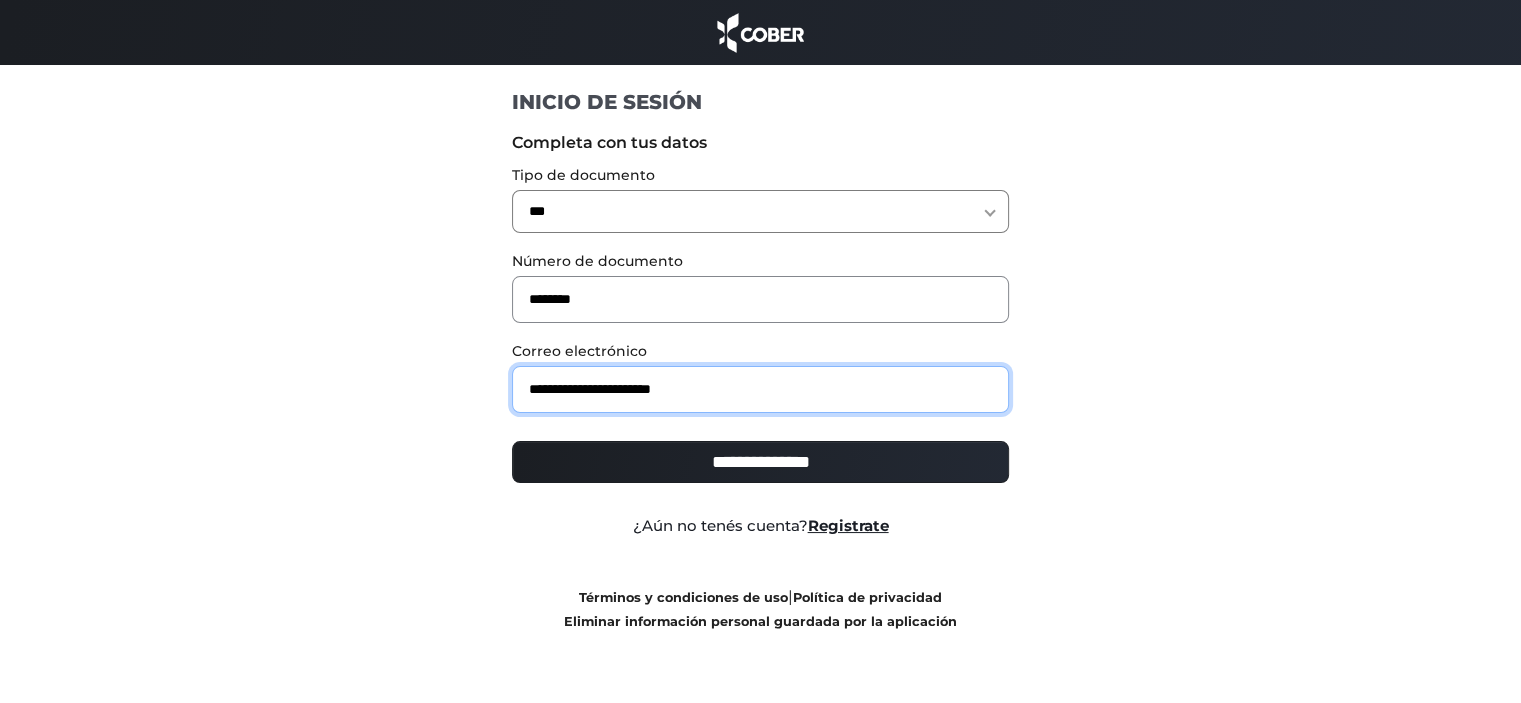 type on "**********" 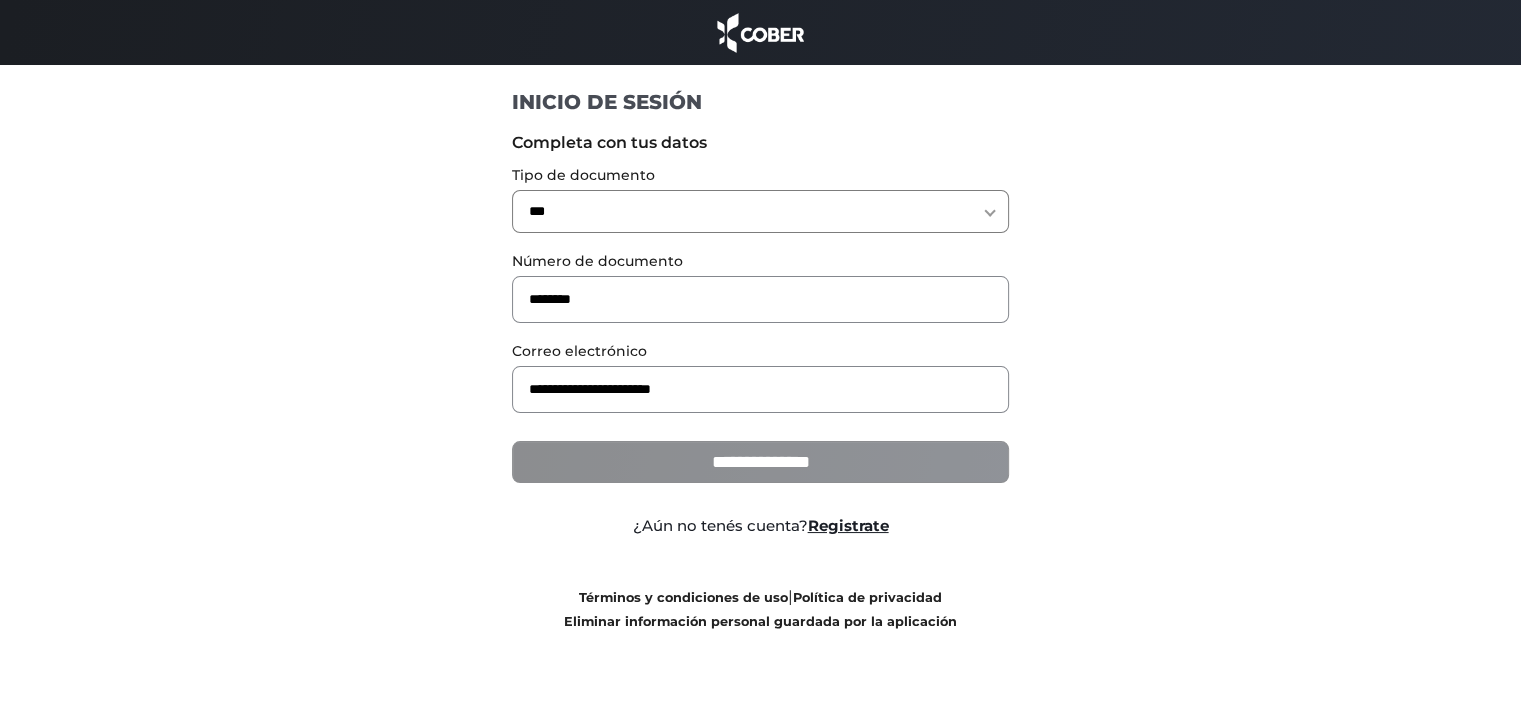 drag, startPoint x: 570, startPoint y: 462, endPoint x: 584, endPoint y: 476, distance: 19.79899 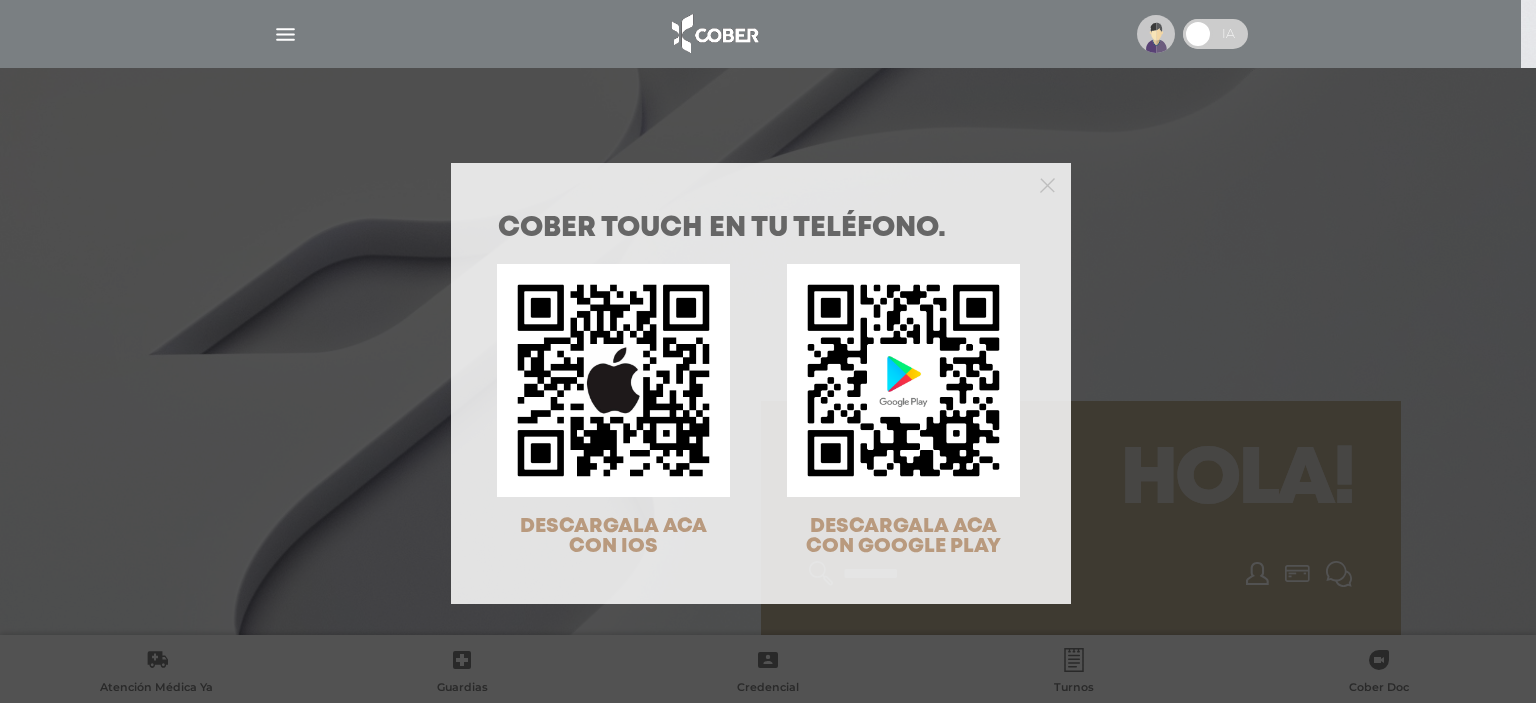scroll, scrollTop: 0, scrollLeft: 0, axis: both 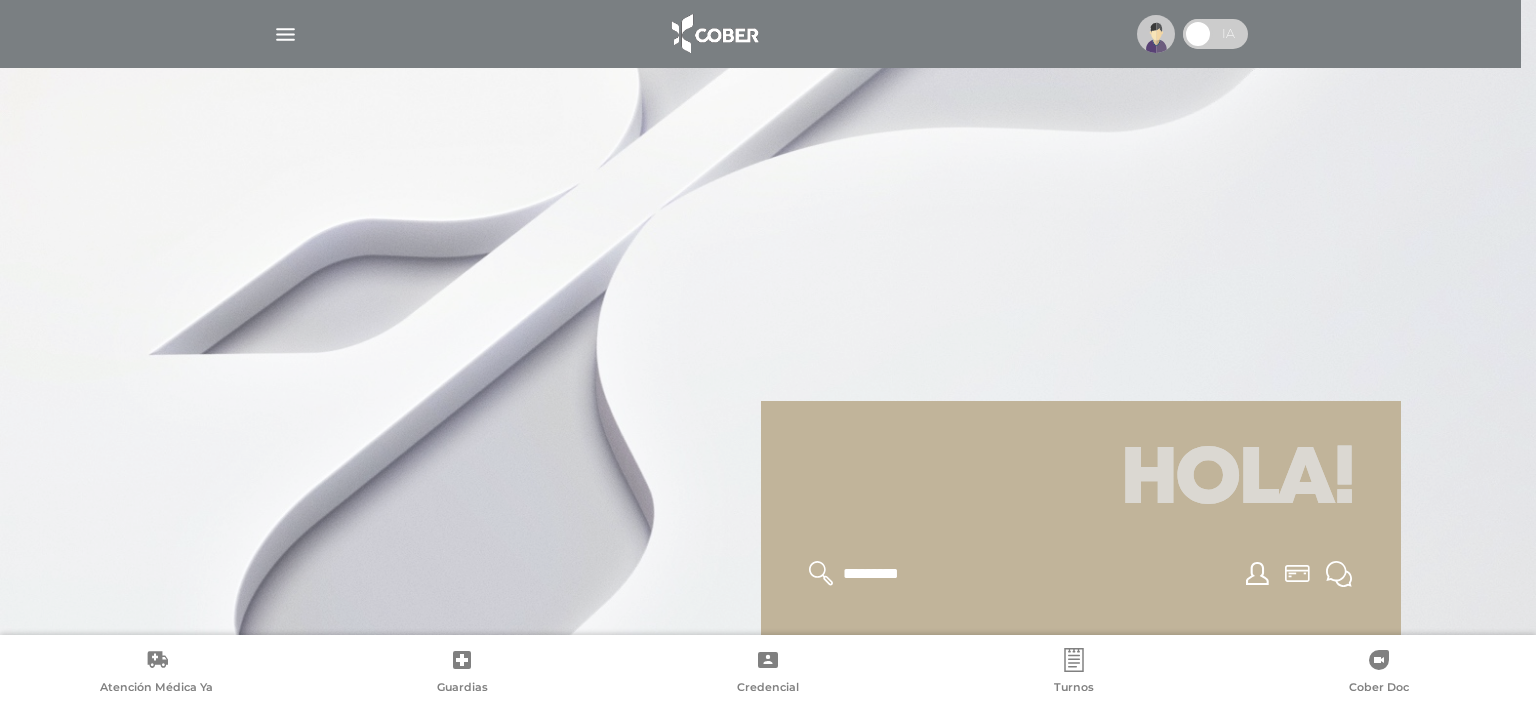 click at bounding box center [285, 34] 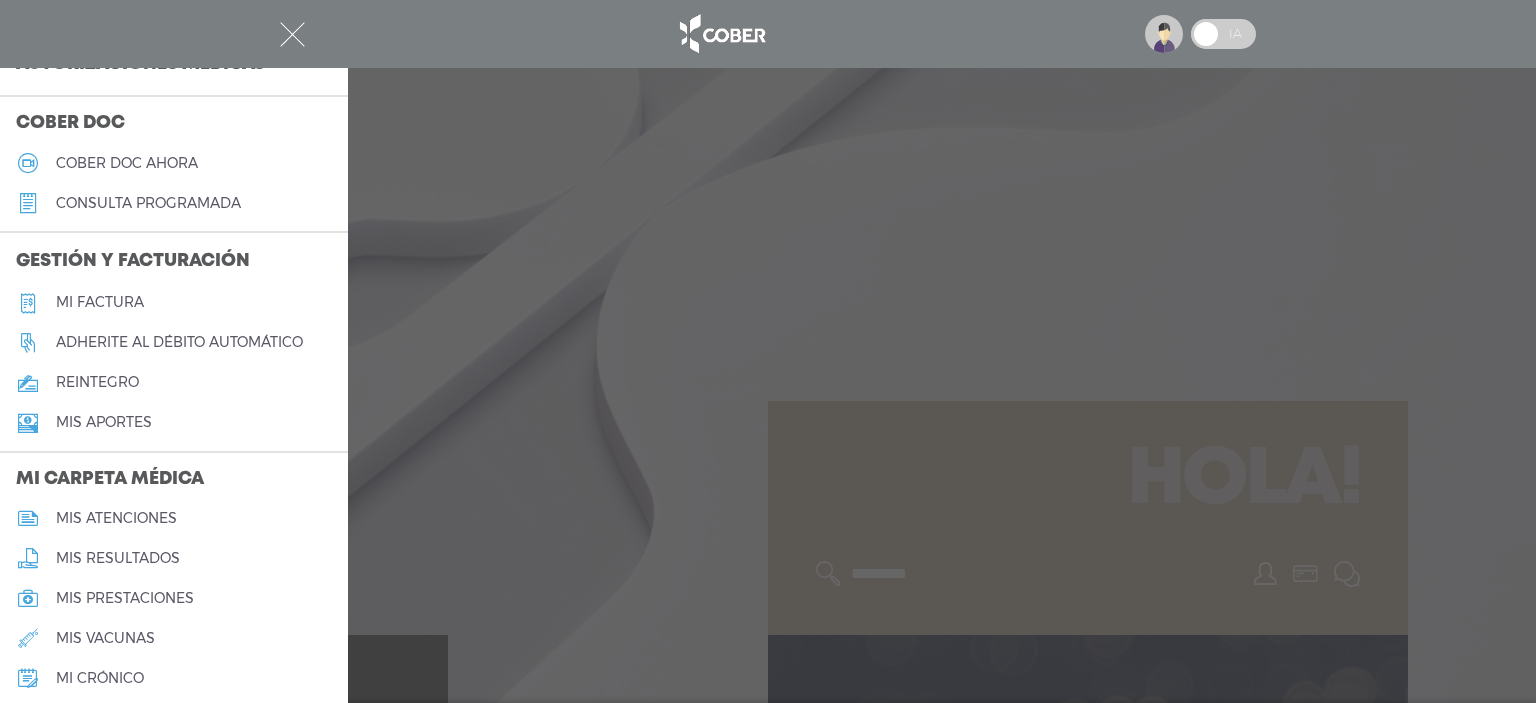 scroll, scrollTop: 600, scrollLeft: 0, axis: vertical 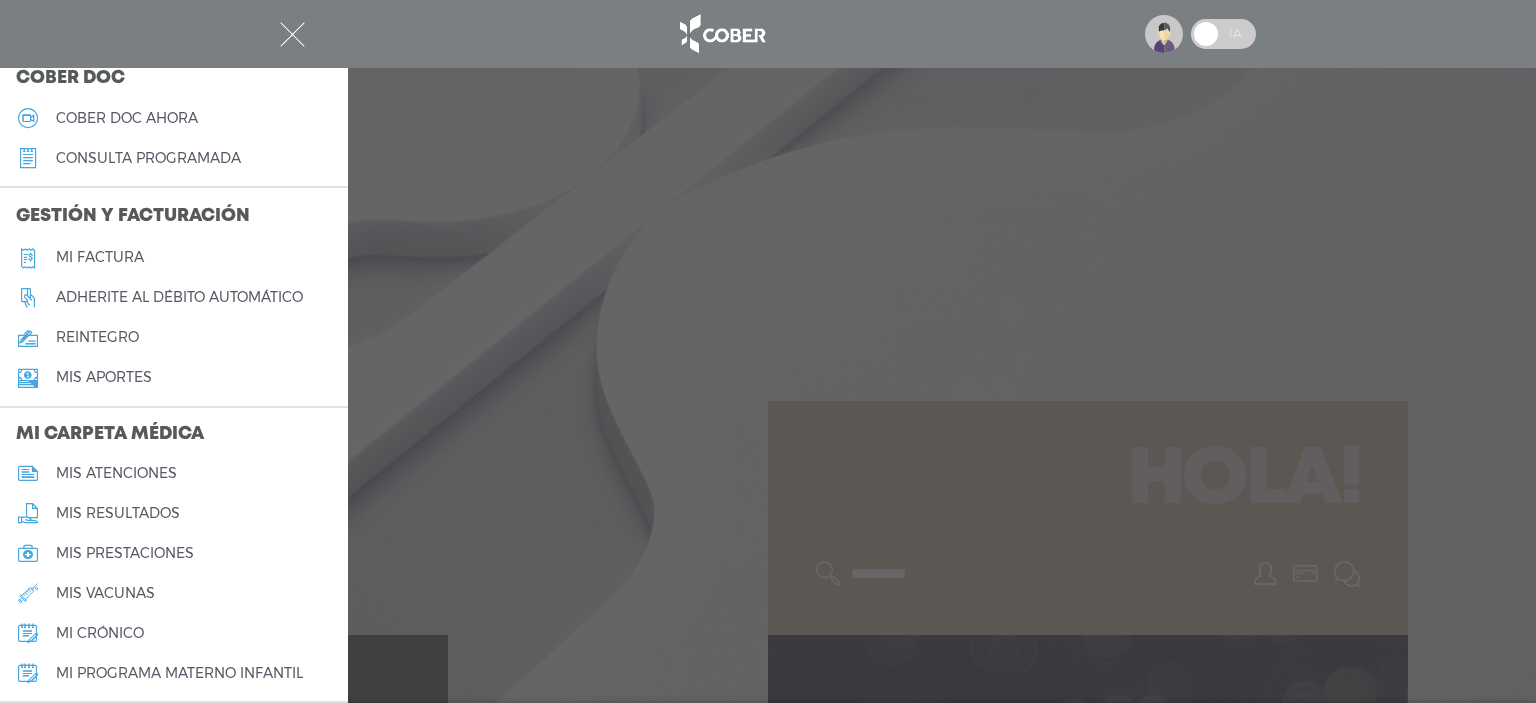 click on "consulta programada" at bounding box center (148, 158) 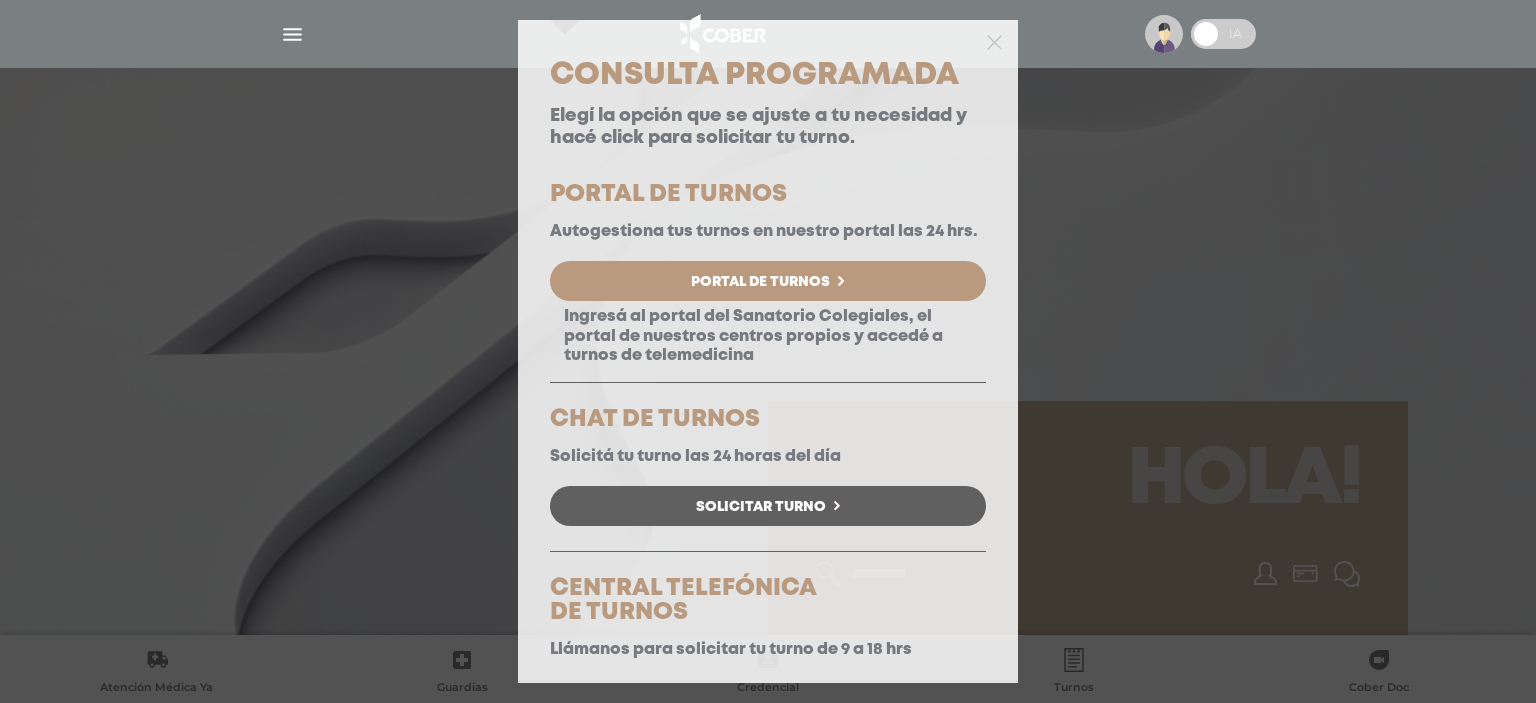 click on "Portal de Turnos" at bounding box center (768, 281) 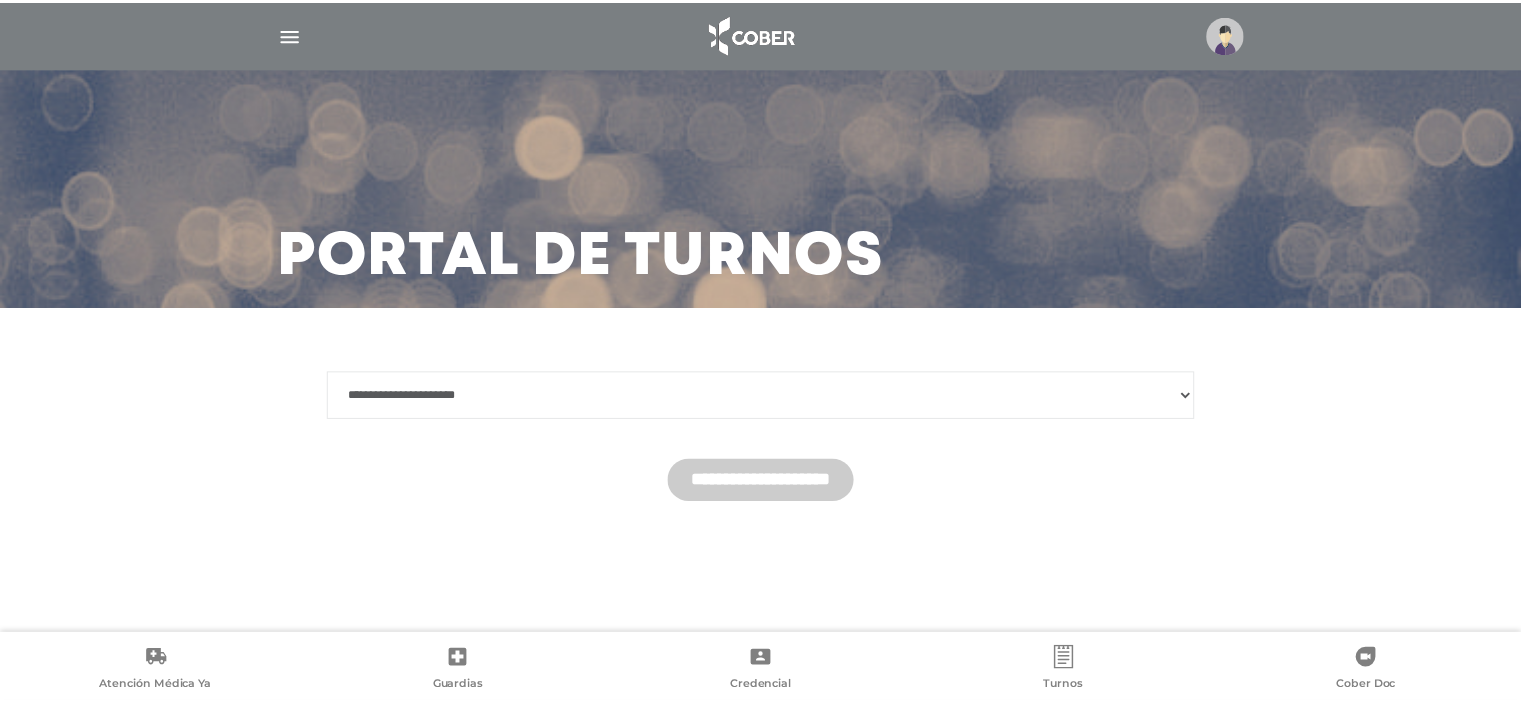 scroll, scrollTop: 0, scrollLeft: 0, axis: both 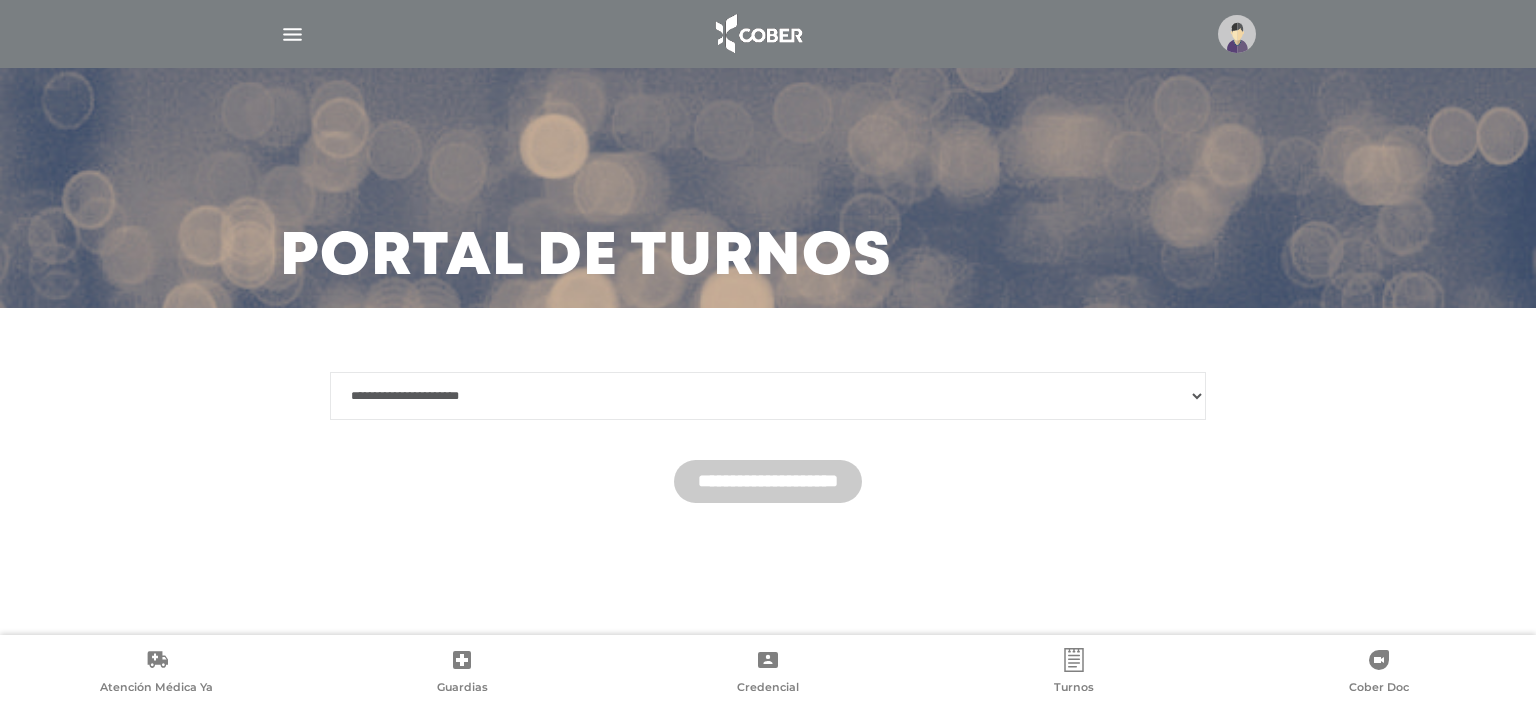 click on "**********" at bounding box center [768, 396] 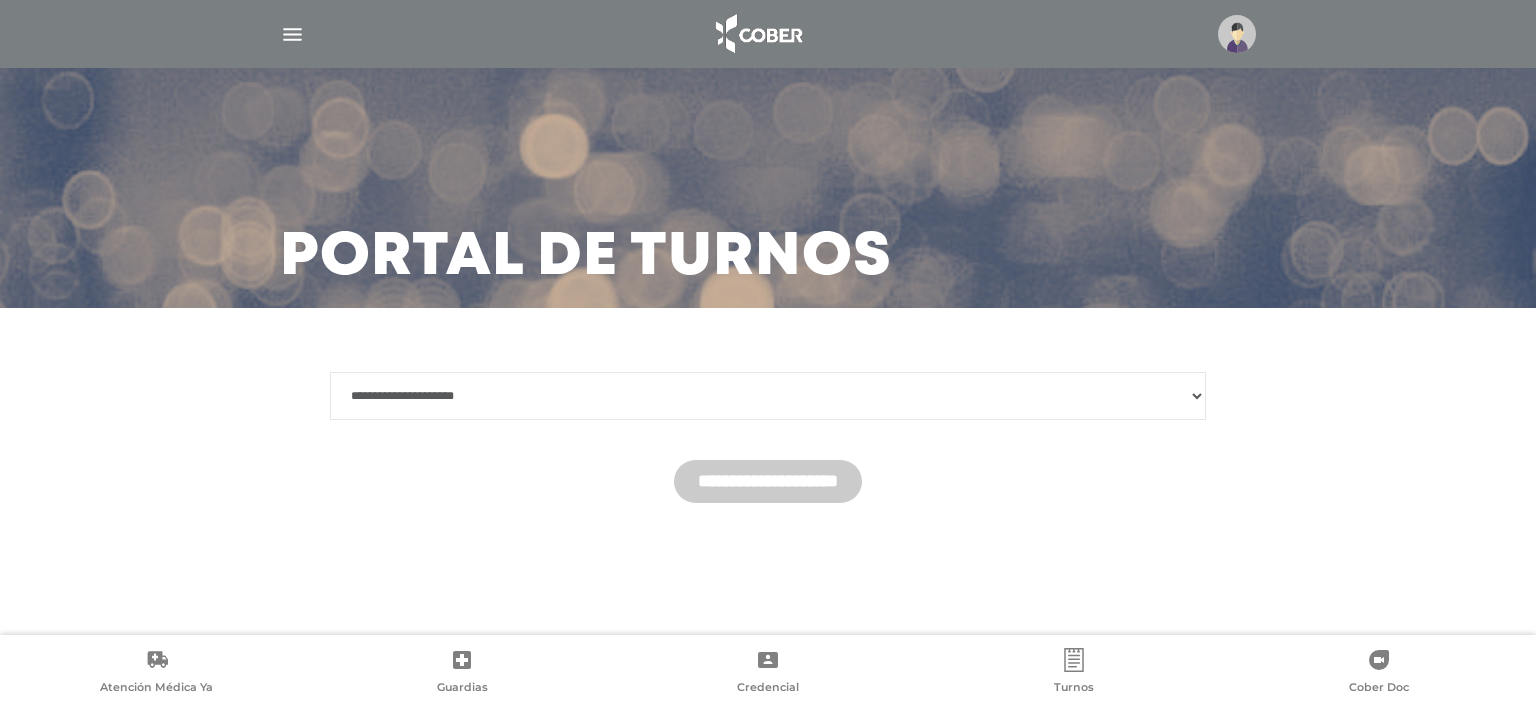 click on "**********" at bounding box center [768, 396] 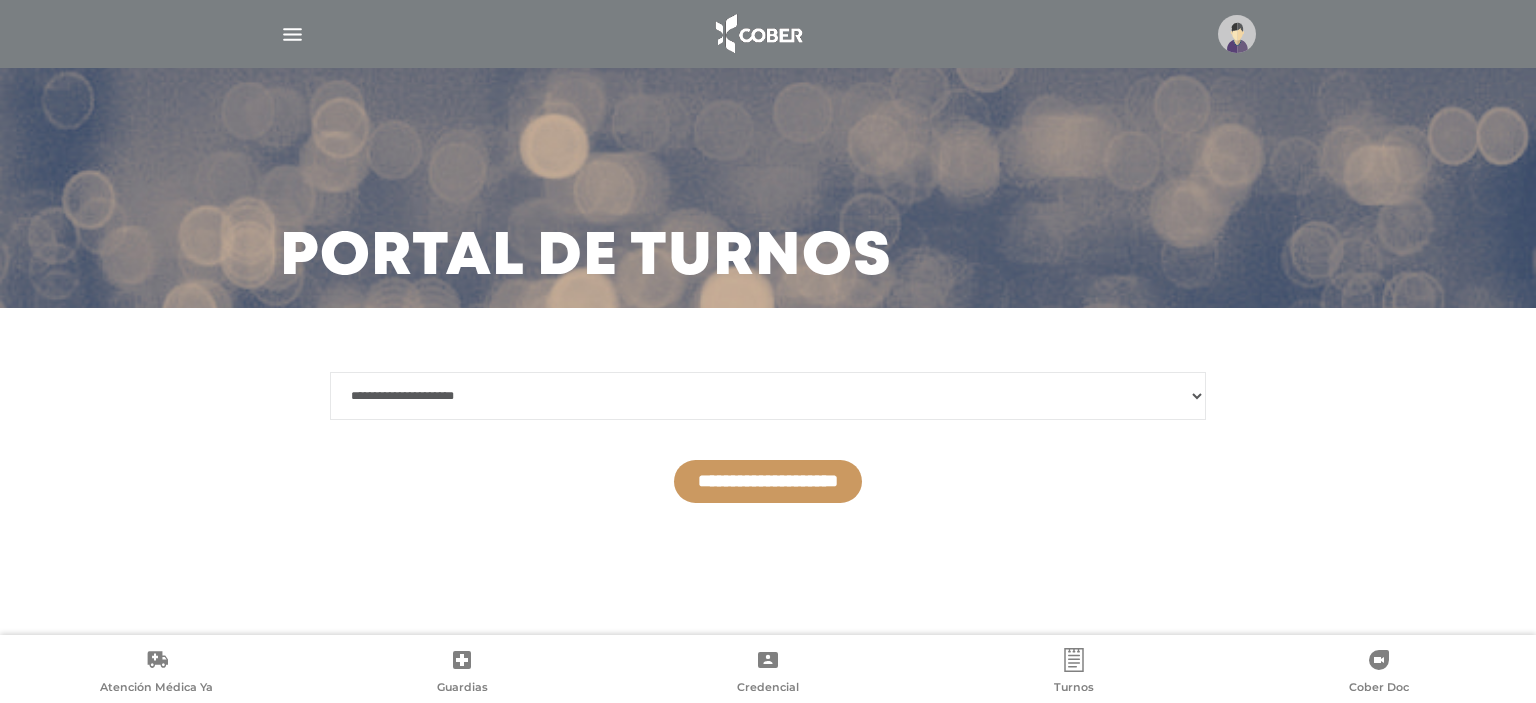 click on "**********" at bounding box center (768, 481) 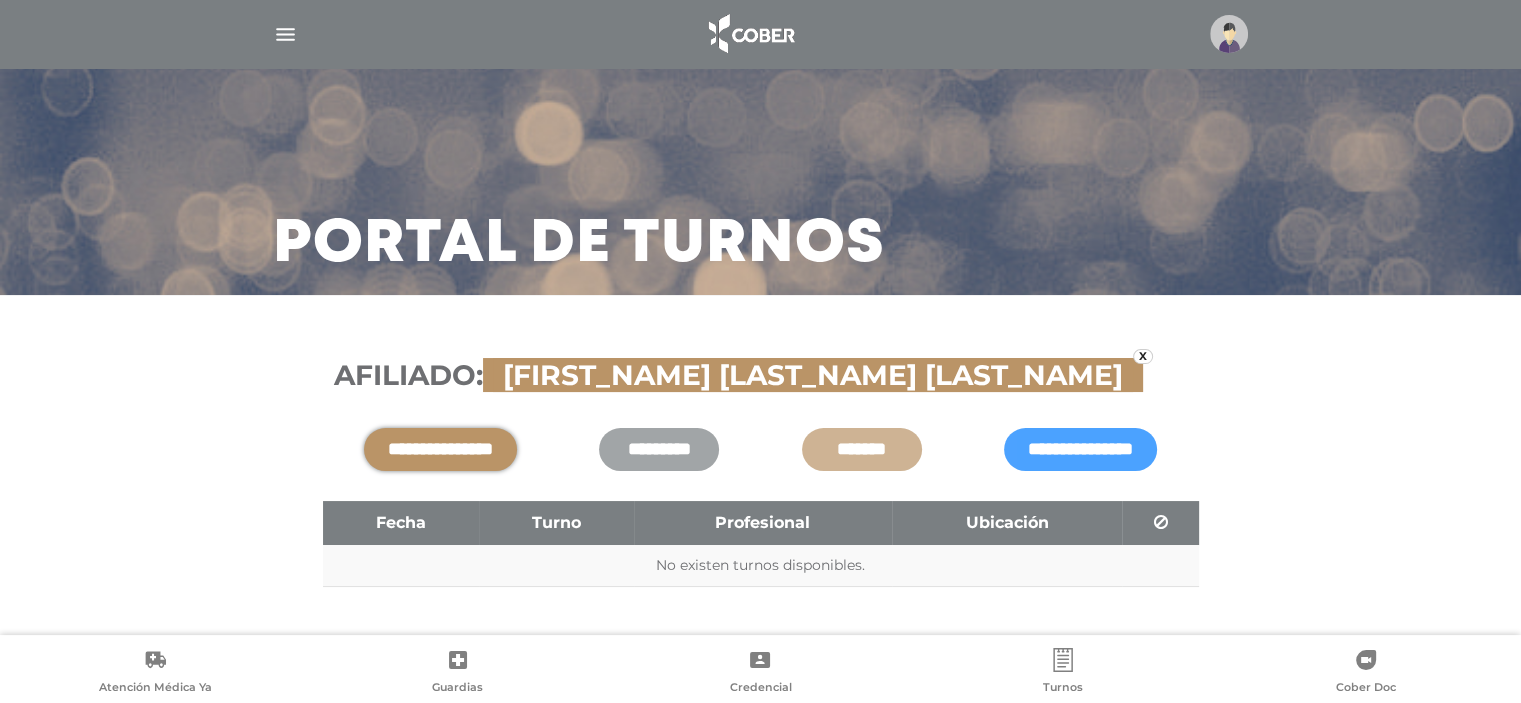 scroll, scrollTop: 52, scrollLeft: 0, axis: vertical 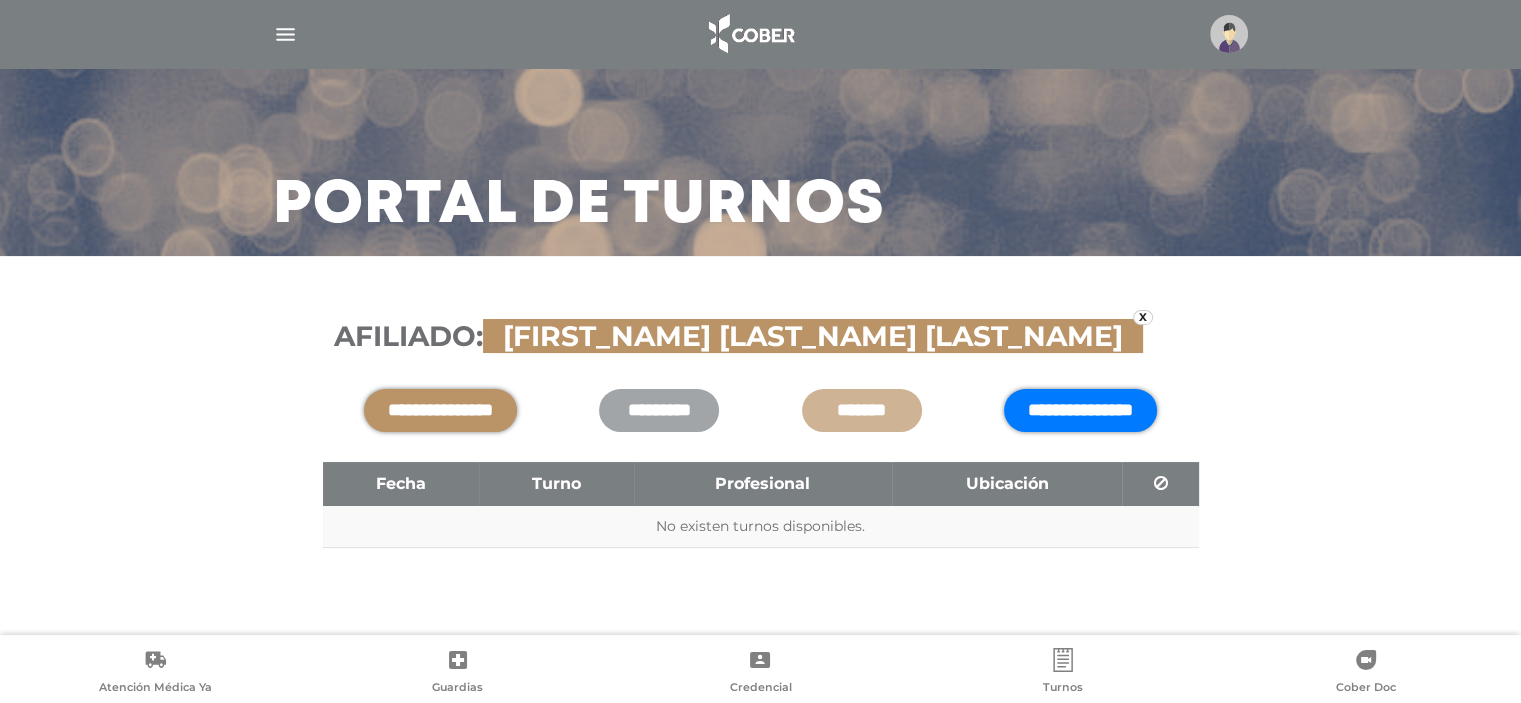 drag, startPoint x: 1064, startPoint y: 399, endPoint x: 1064, endPoint y: 414, distance: 15 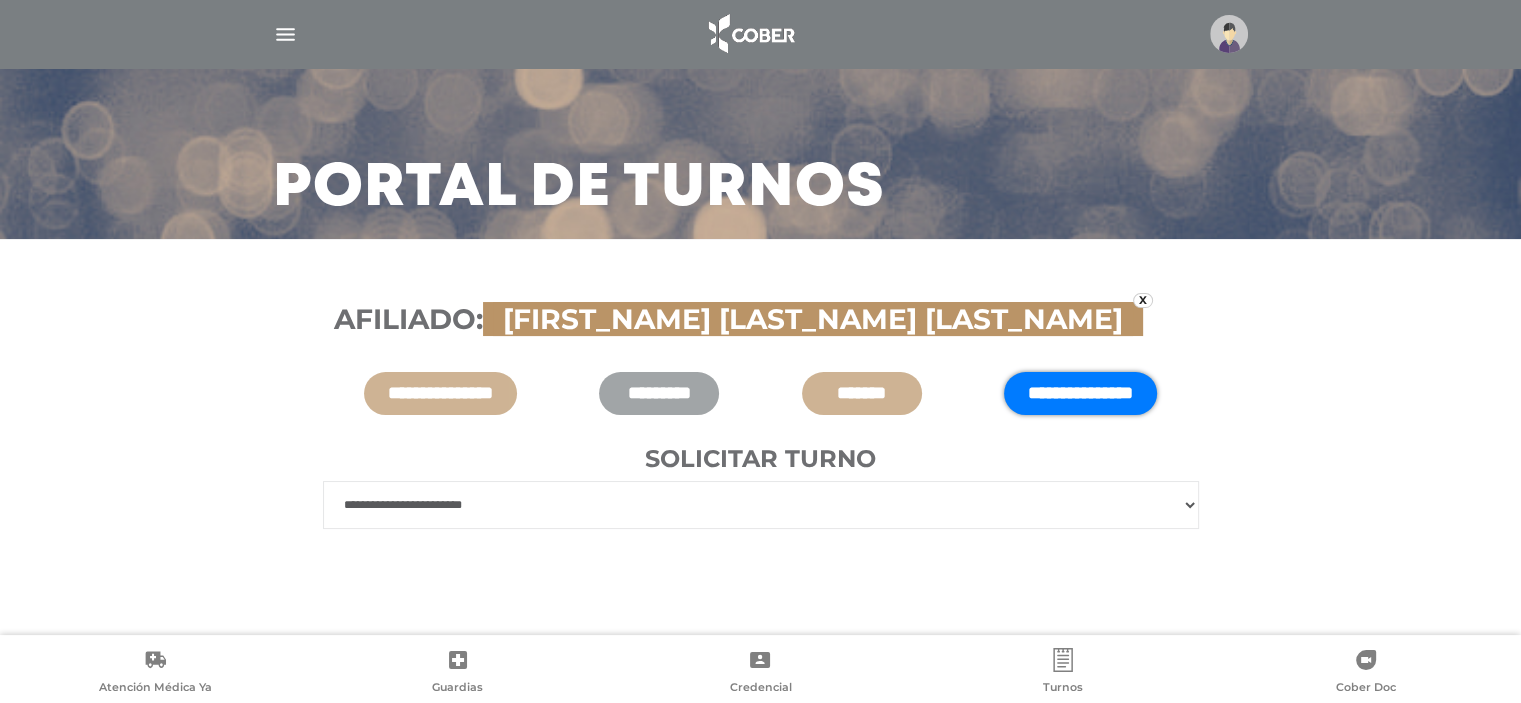 scroll, scrollTop: 75, scrollLeft: 0, axis: vertical 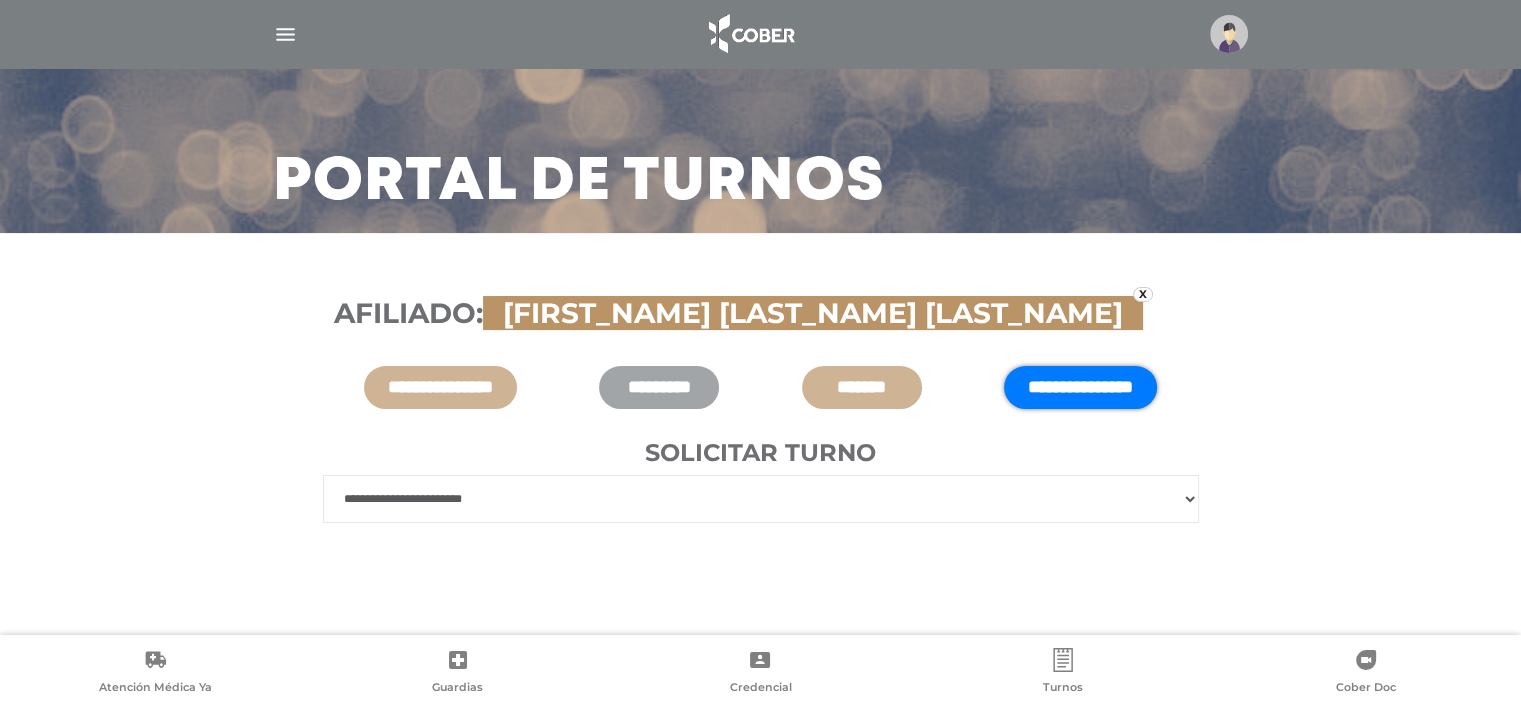 click on "**********" at bounding box center [761, 499] 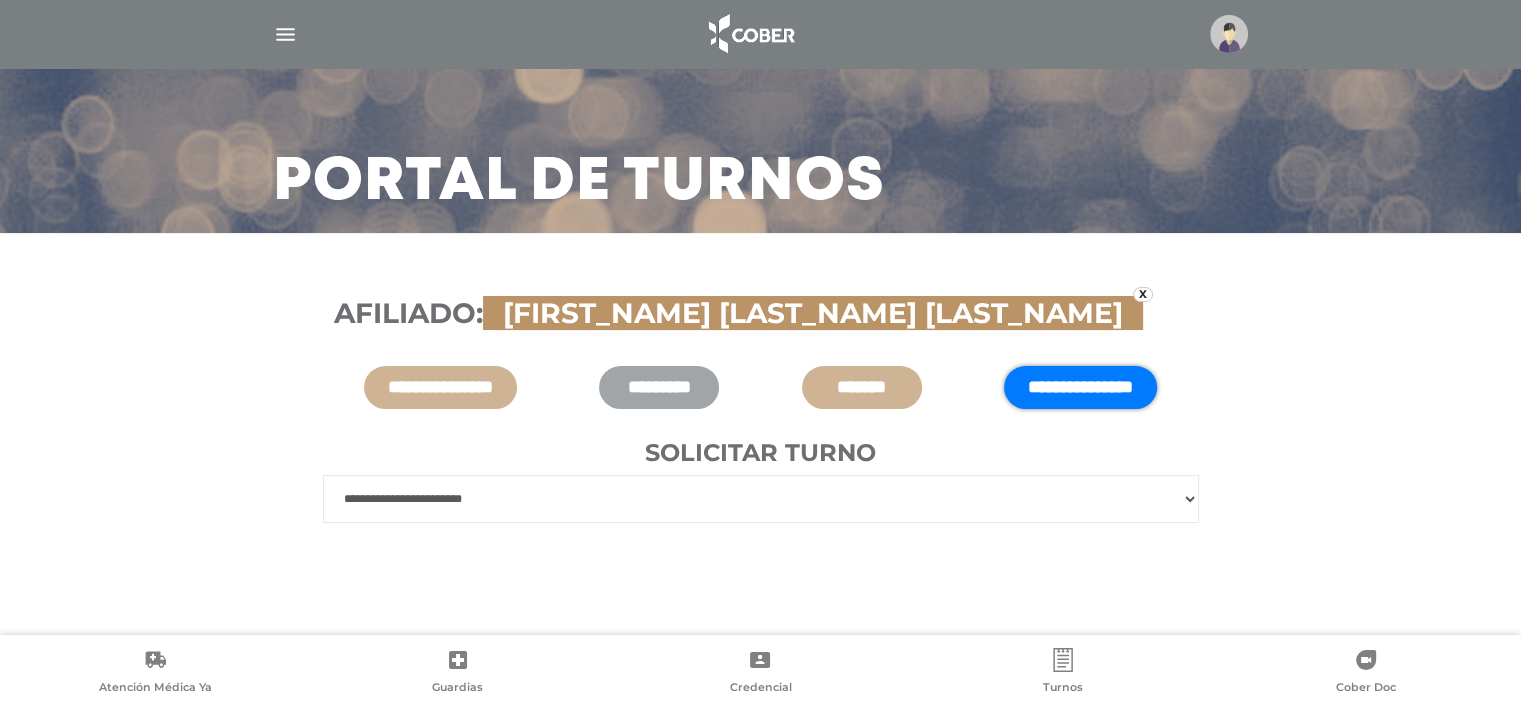 click on "**********" at bounding box center (1080, 387) 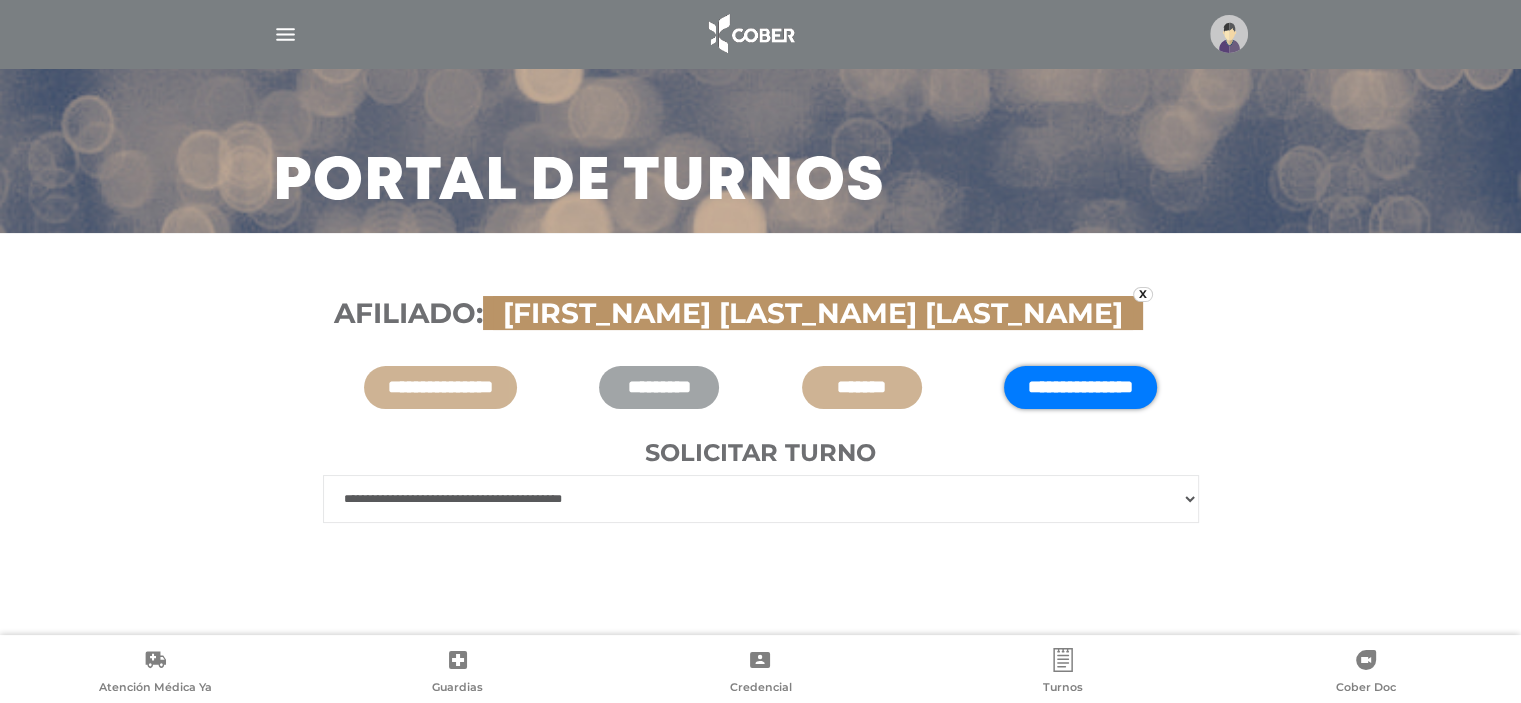 click on "**********" at bounding box center (761, 499) 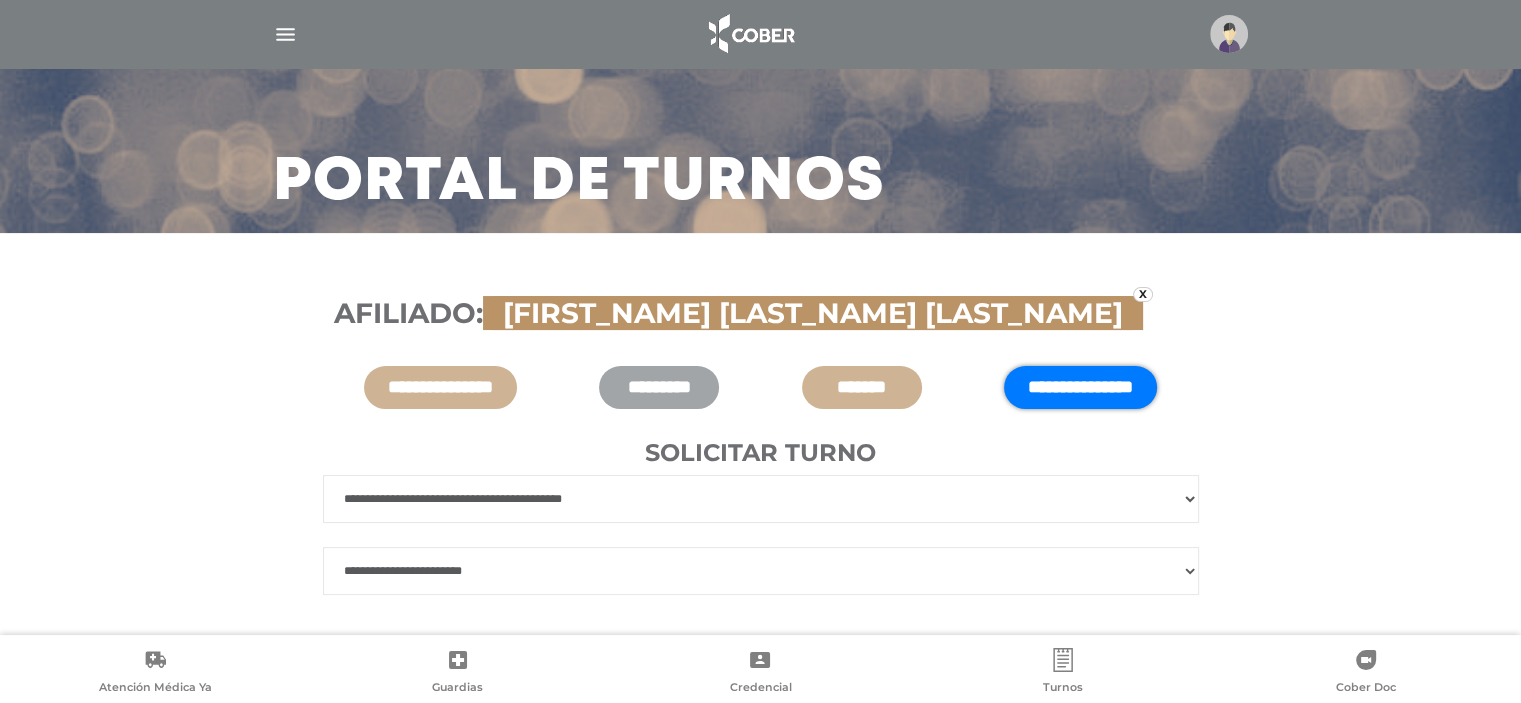 scroll, scrollTop: 123, scrollLeft: 0, axis: vertical 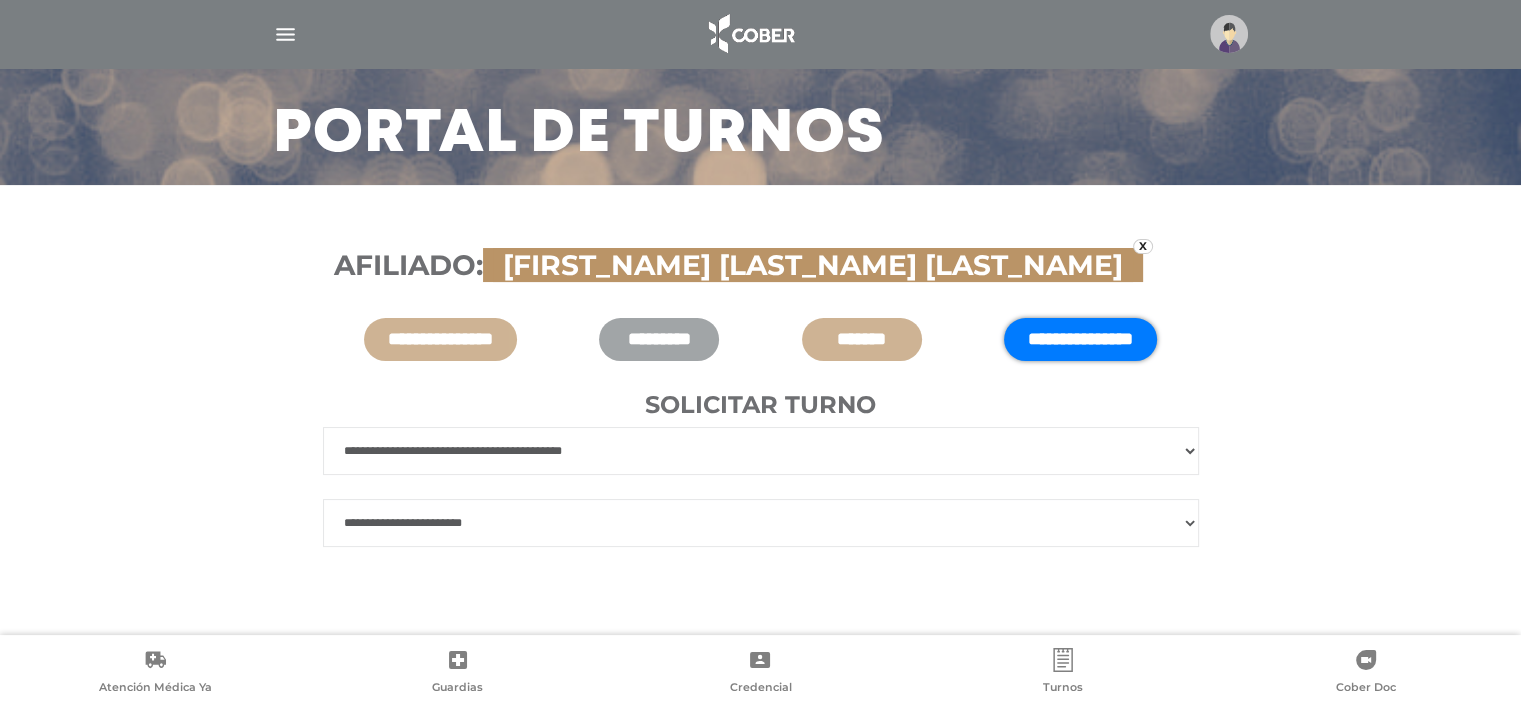 click on "**********" at bounding box center (761, 523) 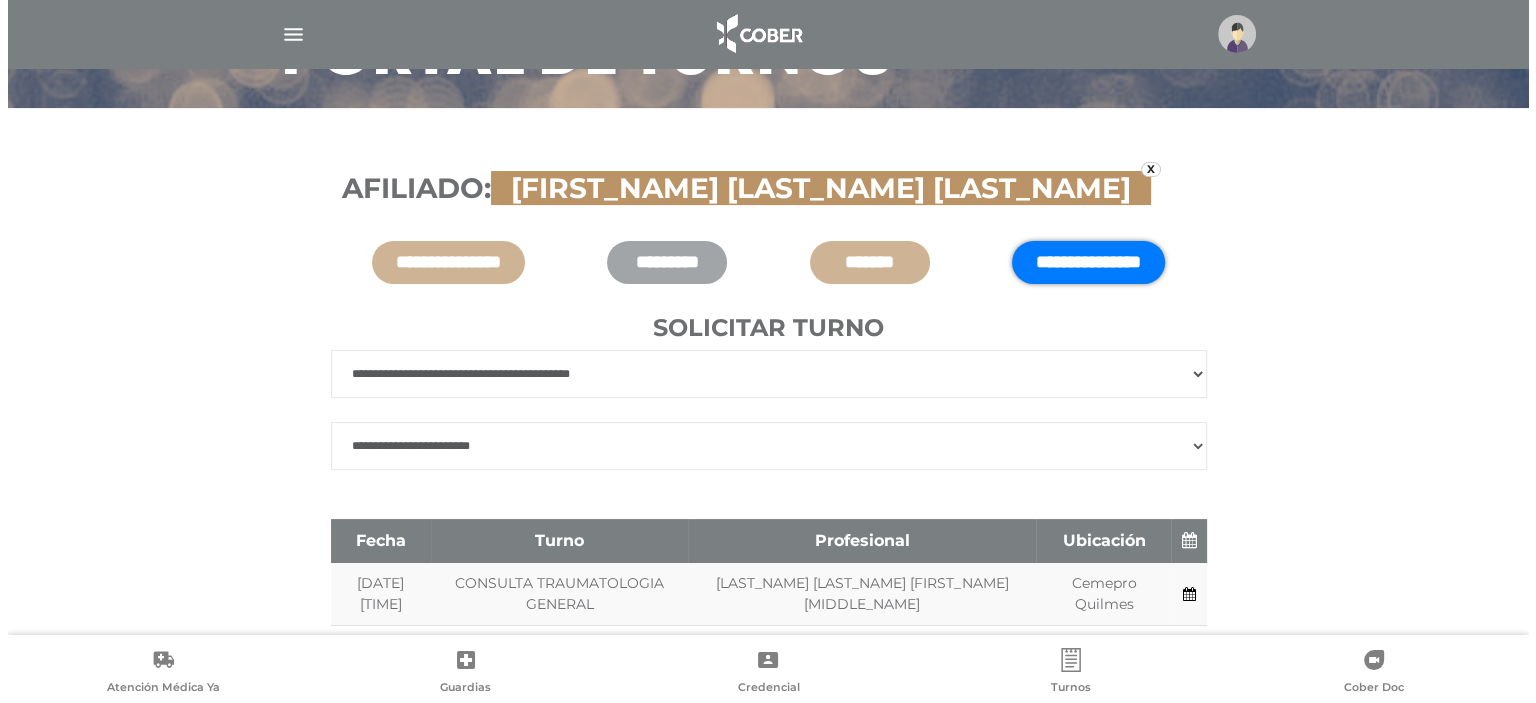scroll, scrollTop: 323, scrollLeft: 0, axis: vertical 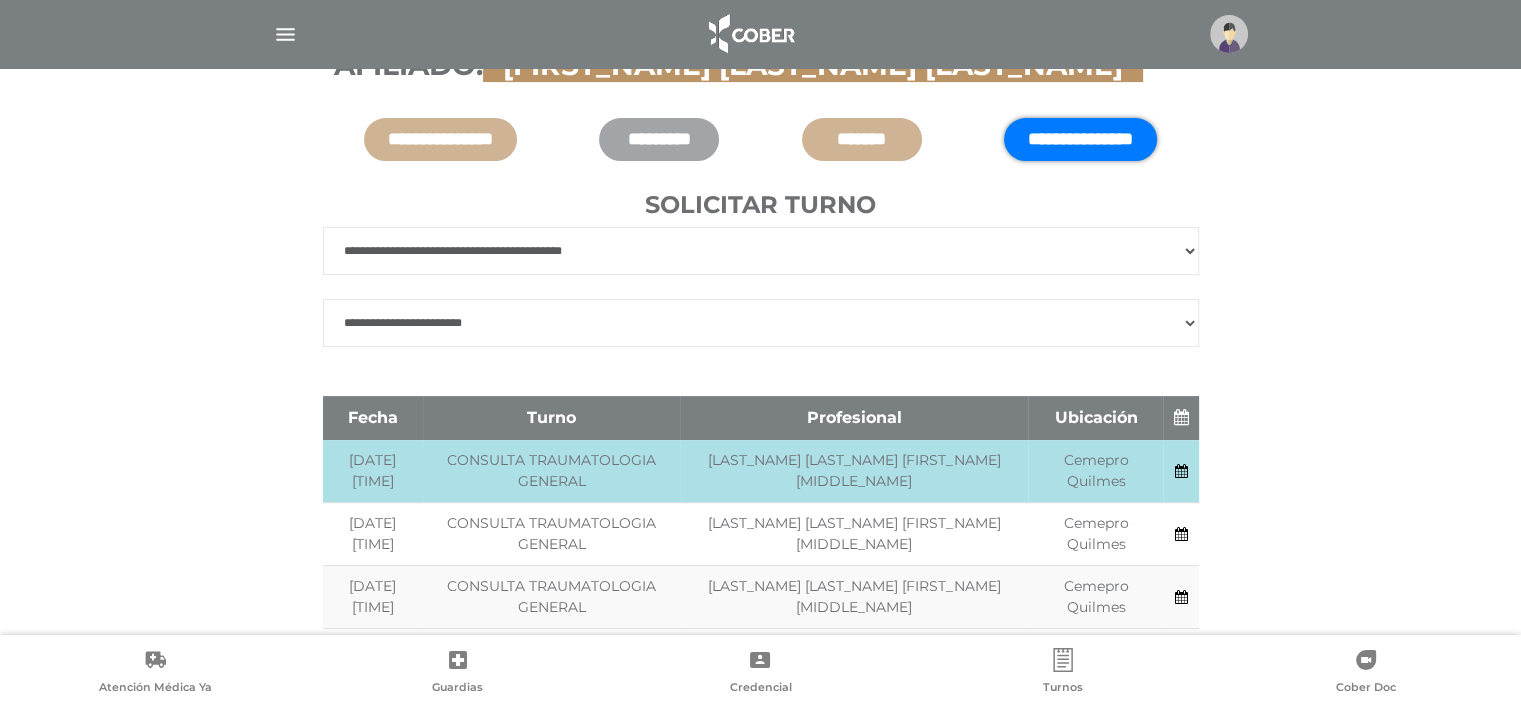 click at bounding box center [1180, 471] 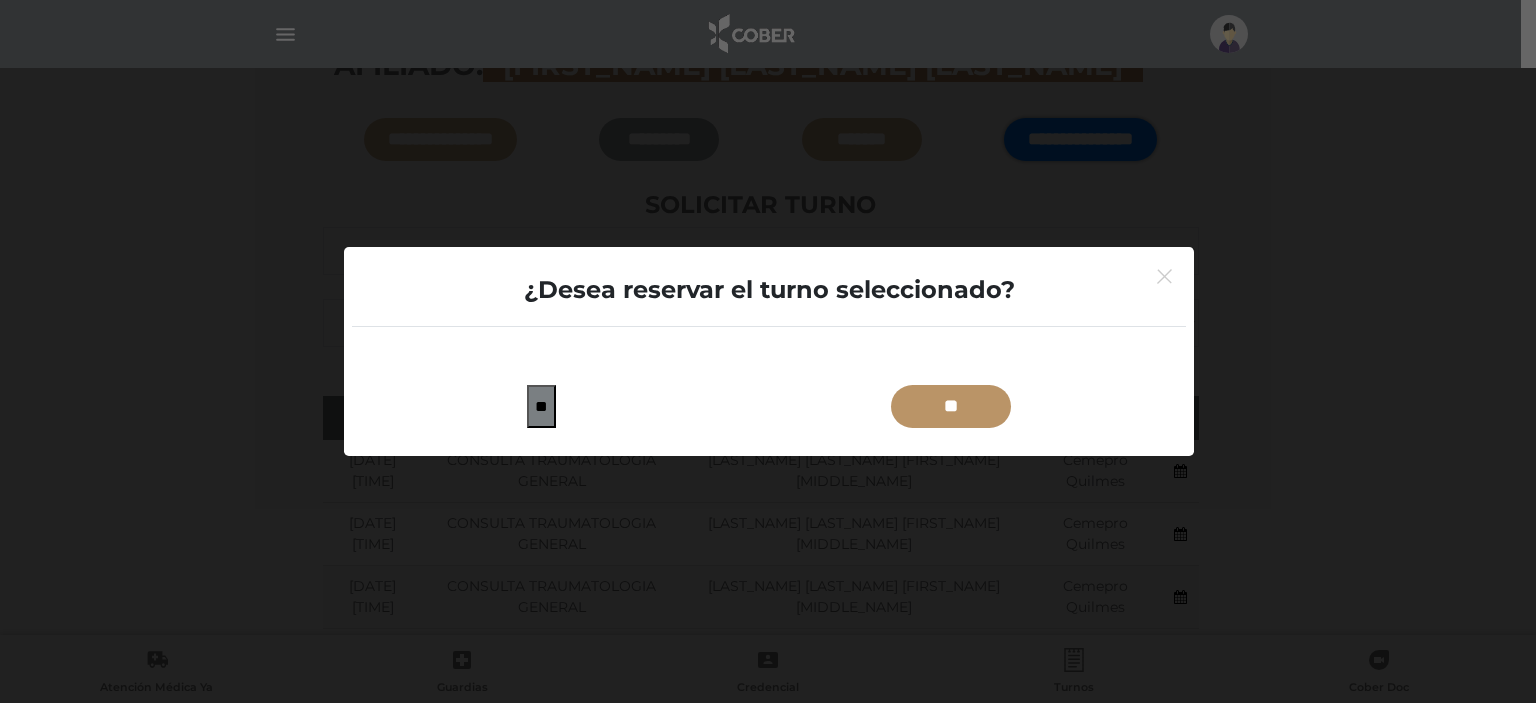 click on "**" at bounding box center (951, 406) 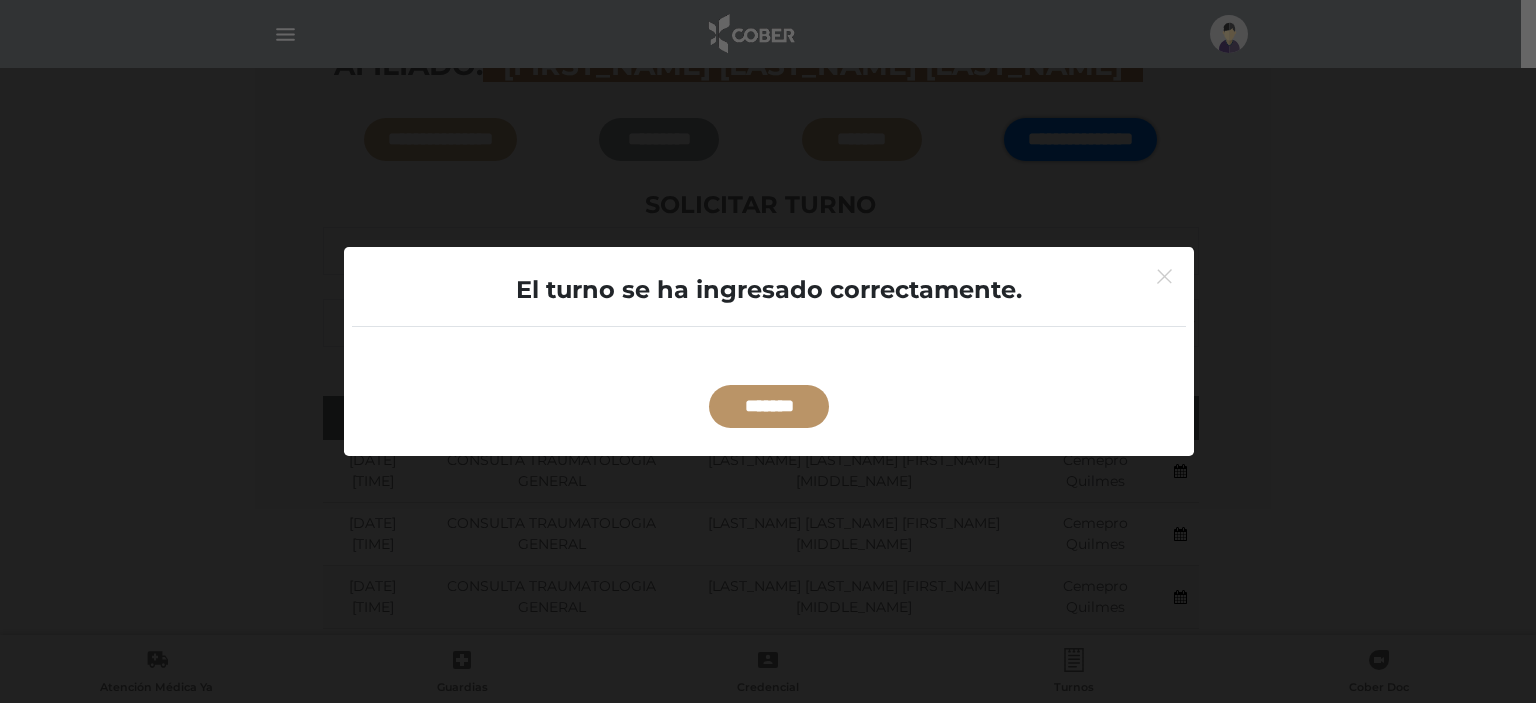 click on "*******" at bounding box center [769, 406] 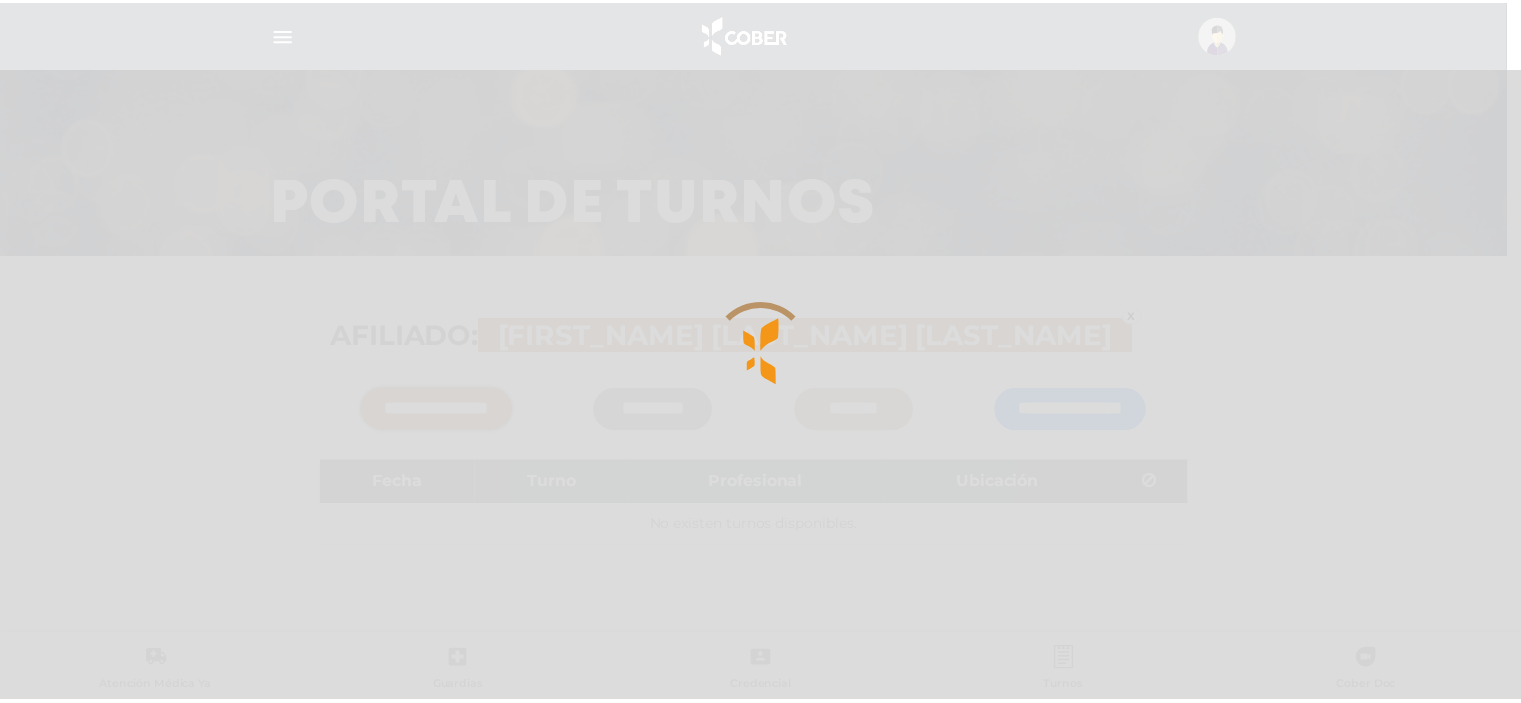 scroll, scrollTop: 52, scrollLeft: 0, axis: vertical 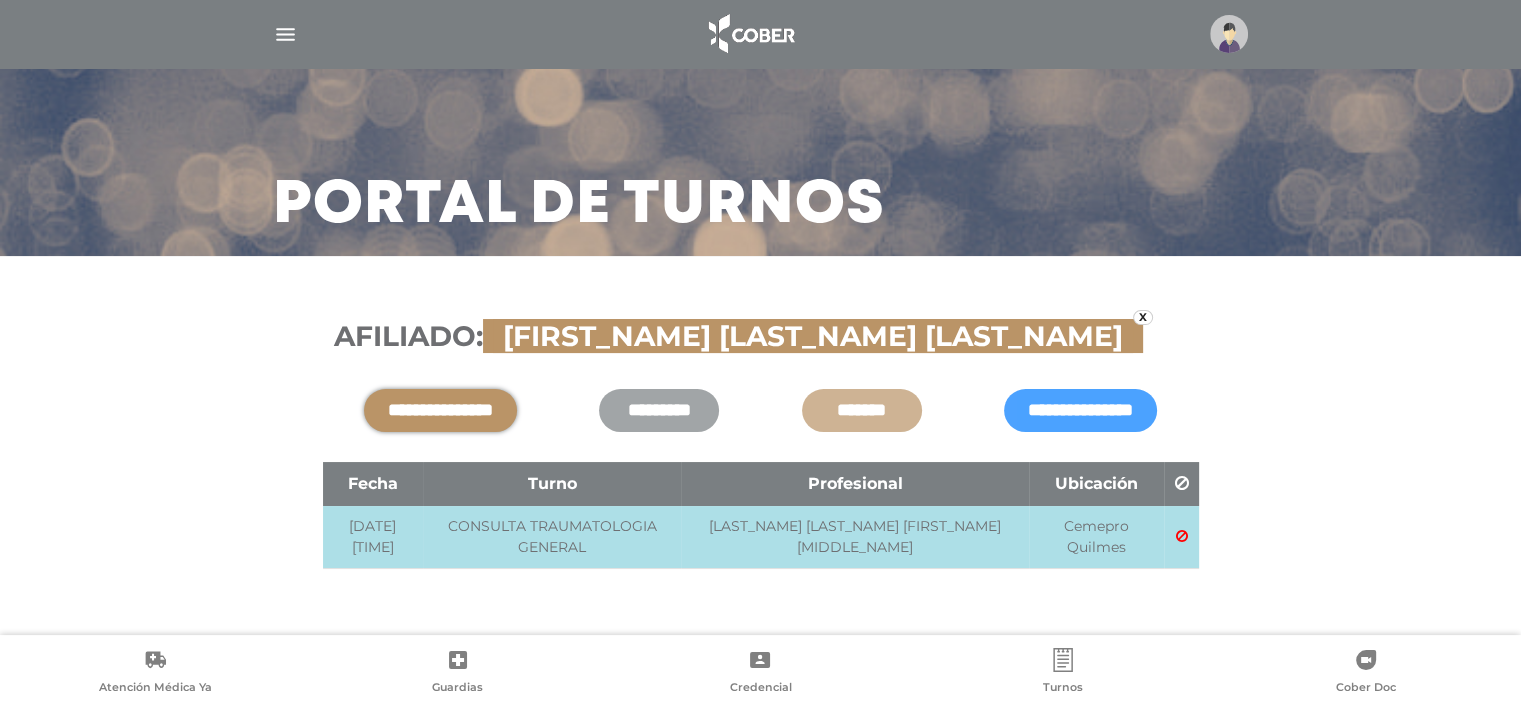 click at bounding box center [1181, 536] 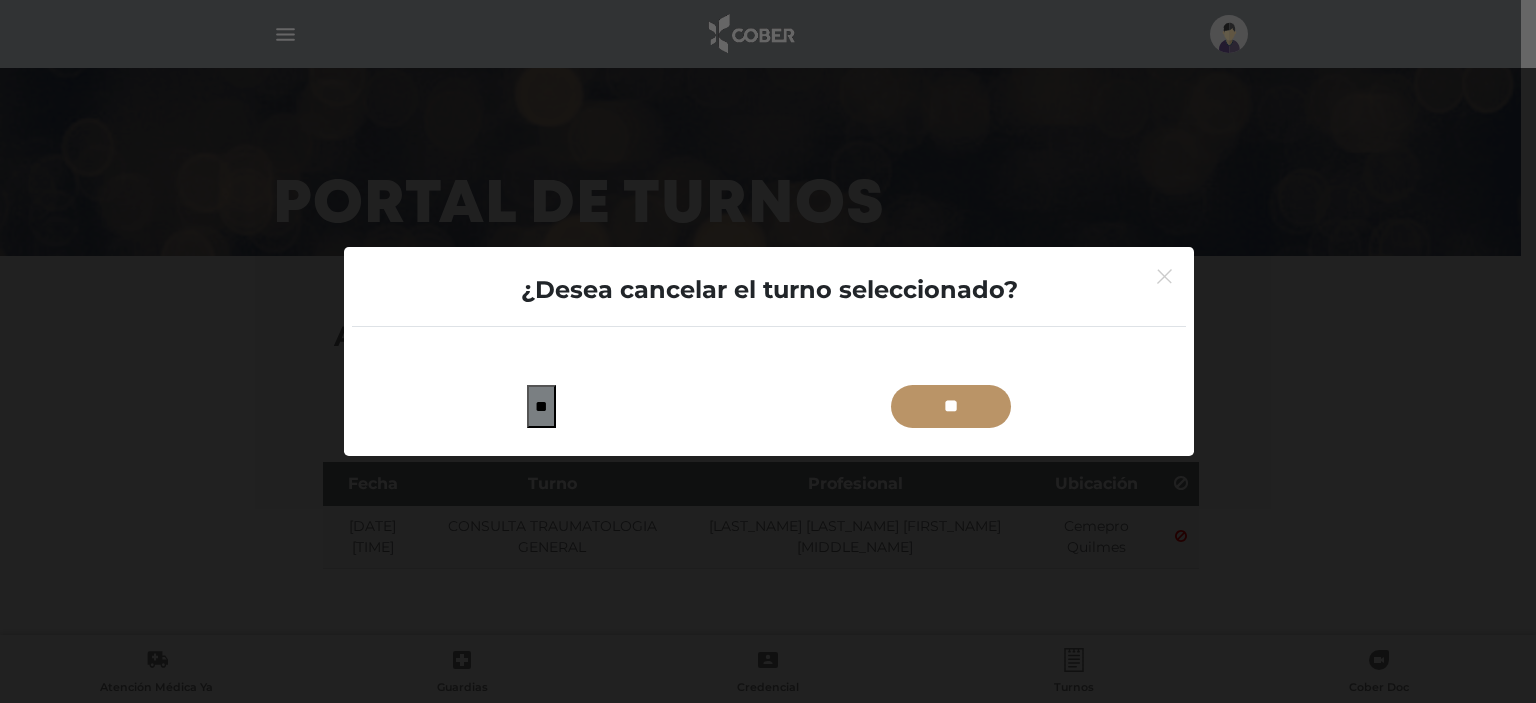 click on "**" at bounding box center (951, 406) 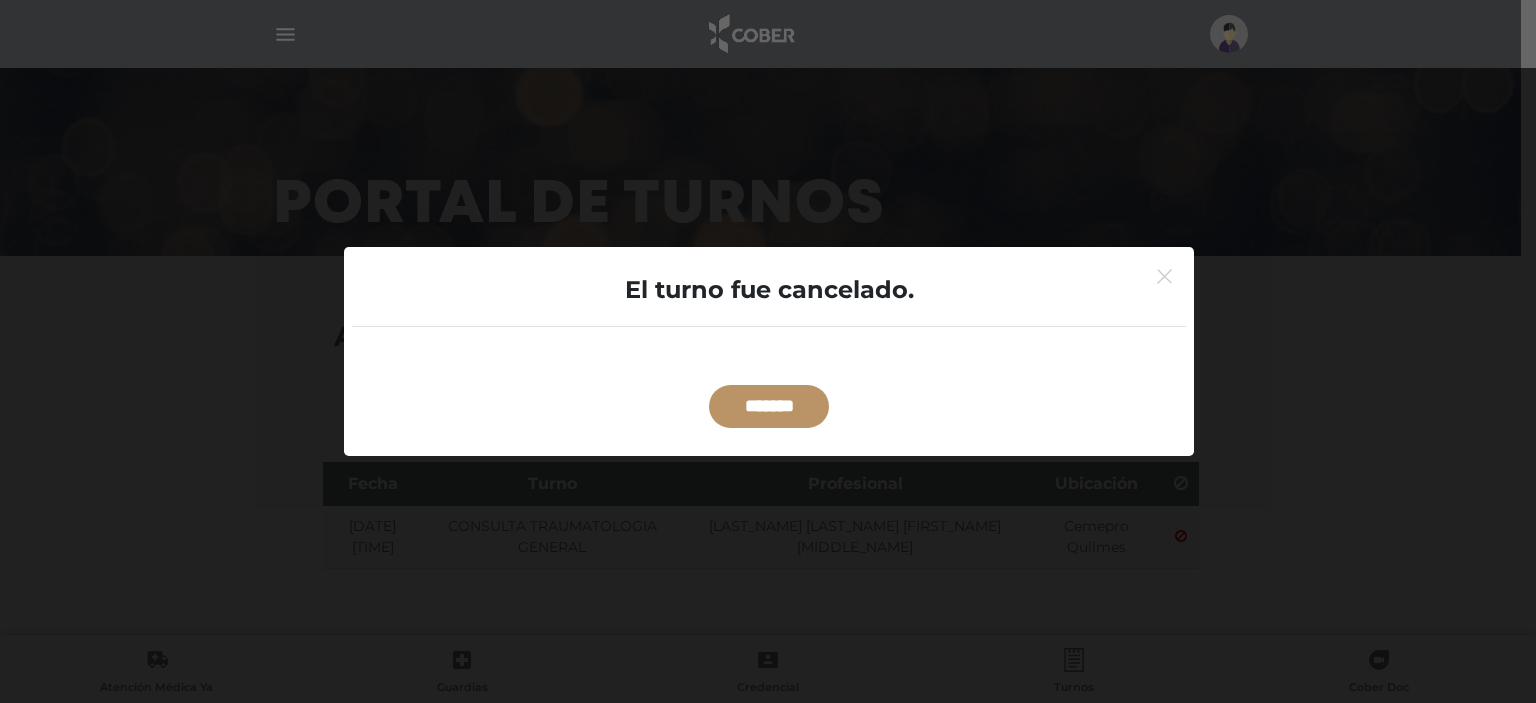 click on "*******" at bounding box center (769, 394) 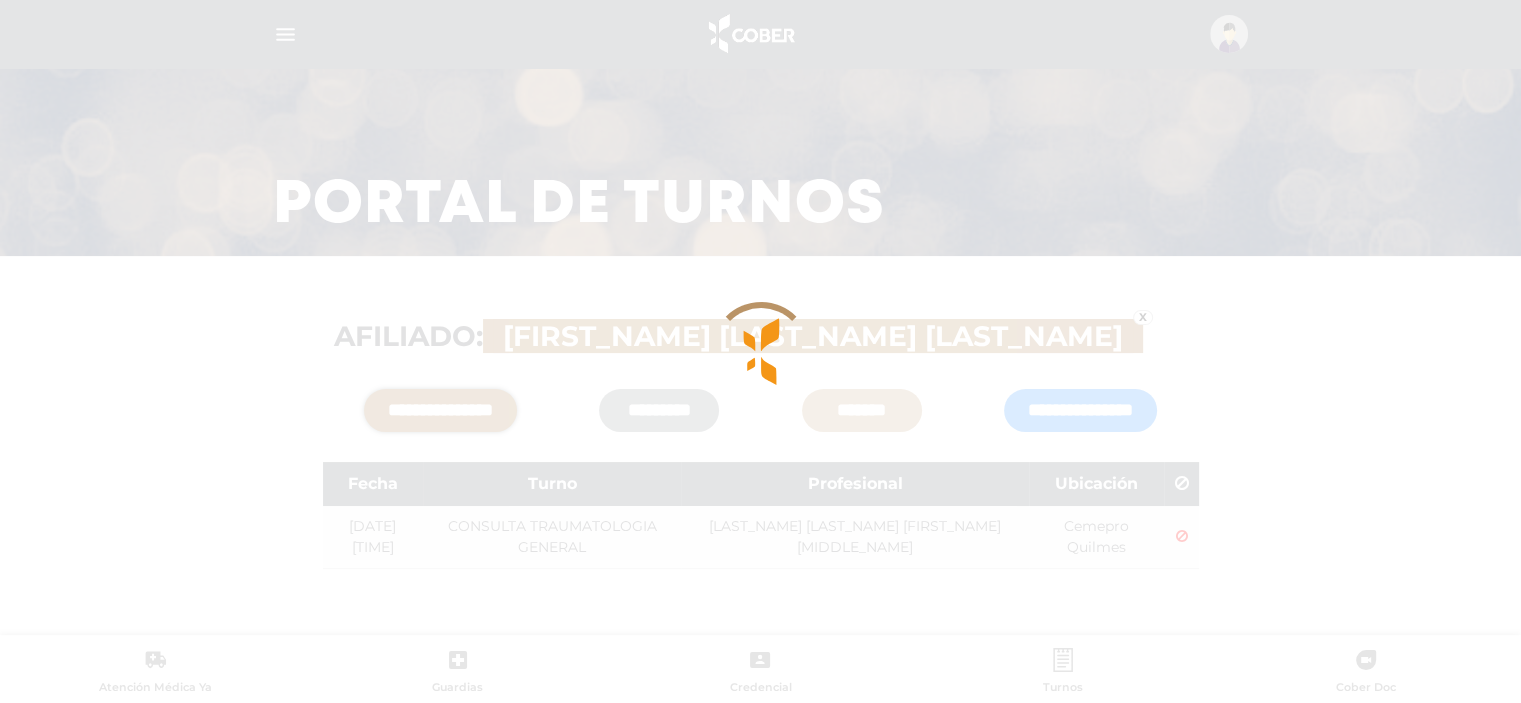 click at bounding box center (760, 351) 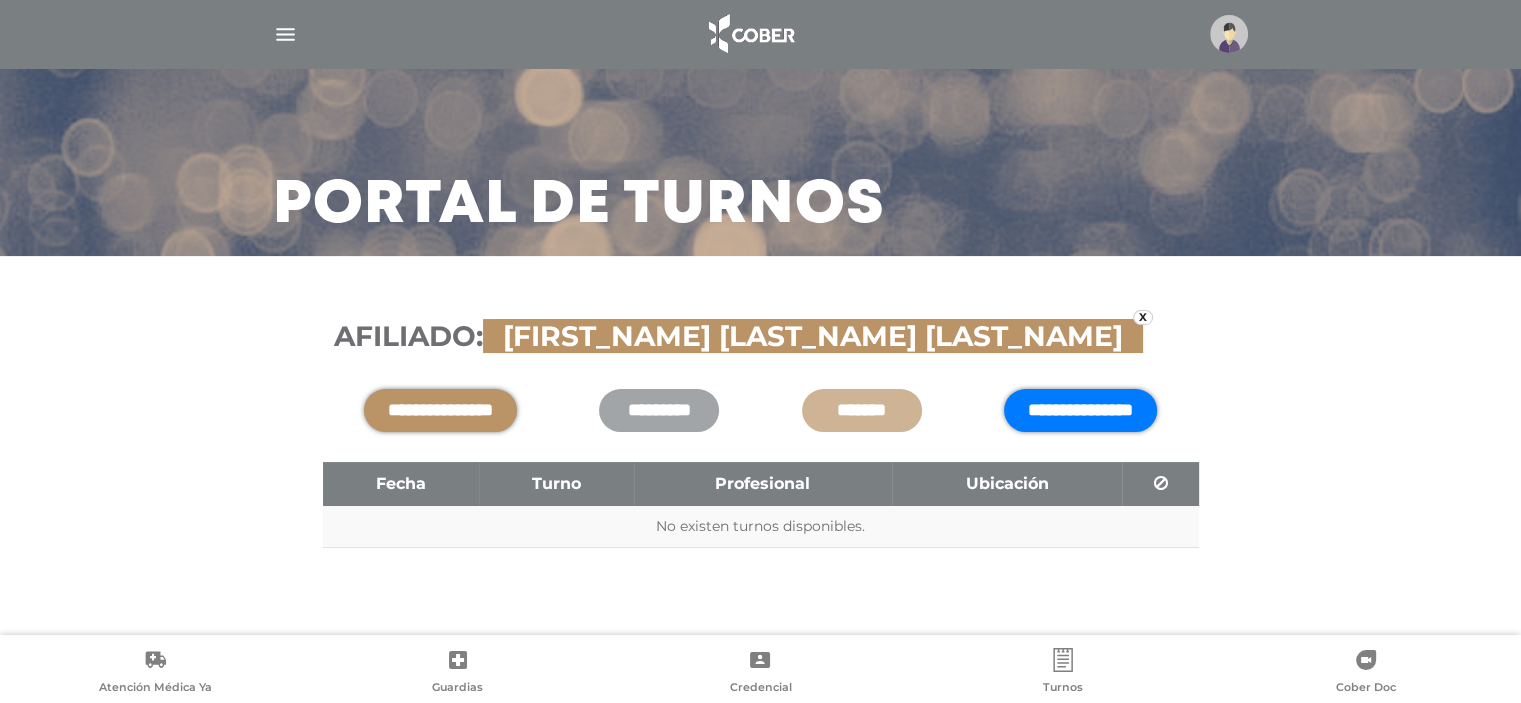click on "**********" at bounding box center (1080, 410) 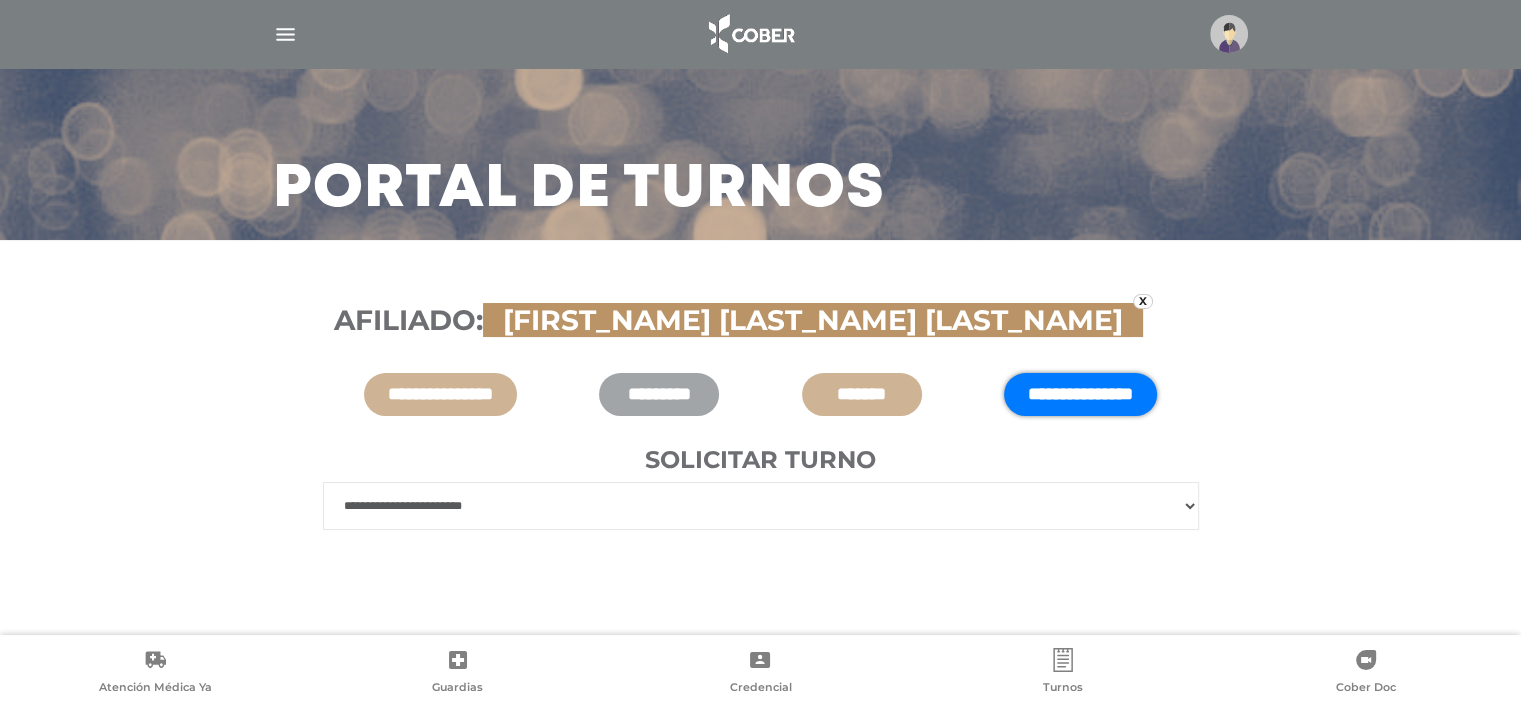 scroll, scrollTop: 75, scrollLeft: 0, axis: vertical 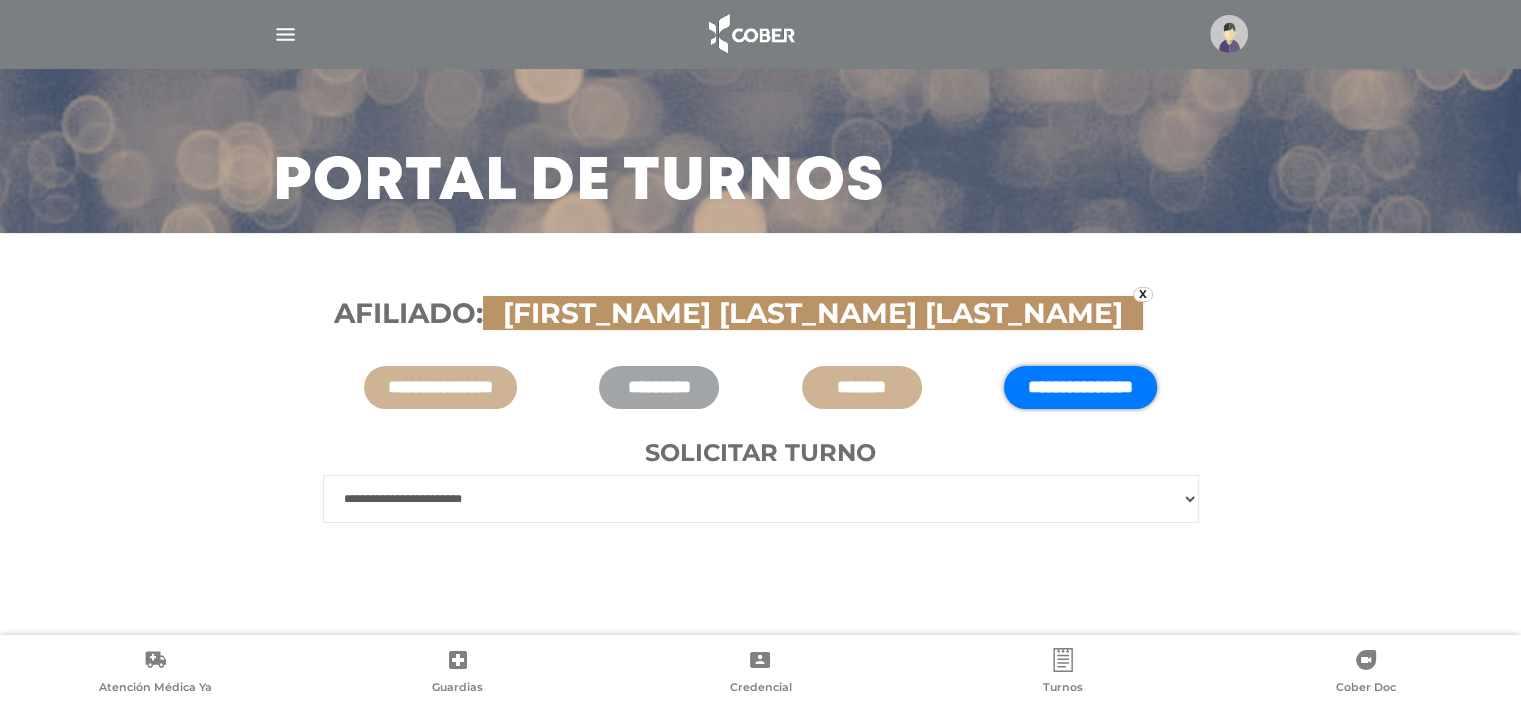 click on "**********" at bounding box center (761, 499) 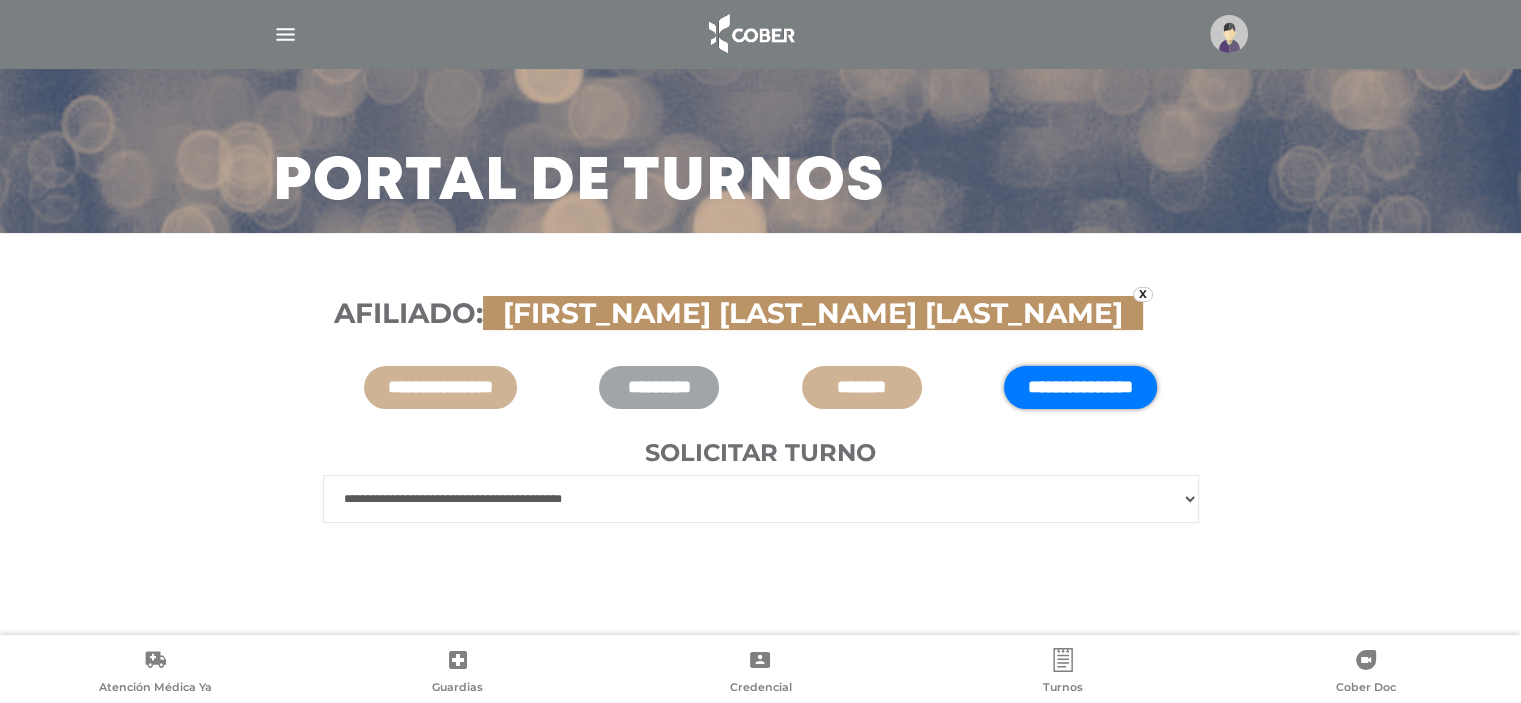 click on "**********" at bounding box center (761, 499) 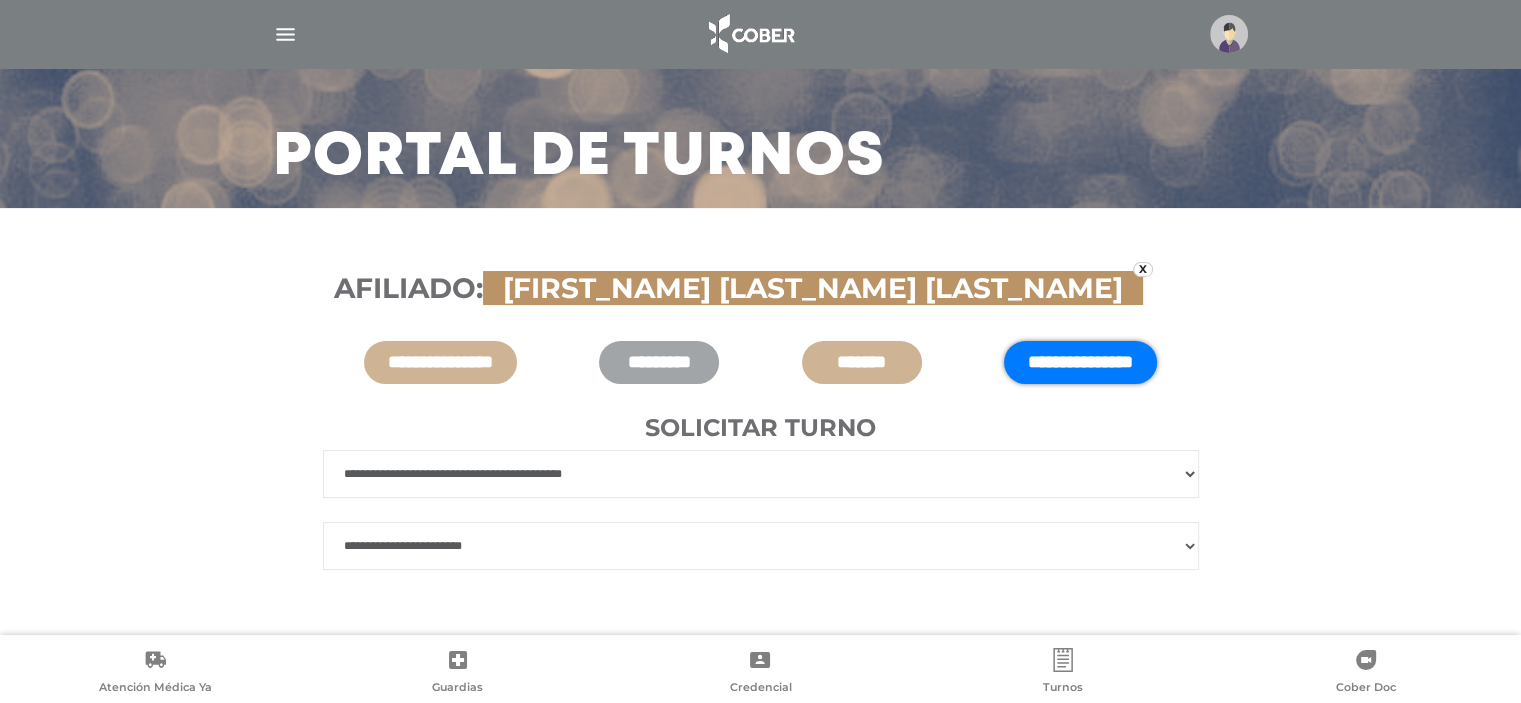 scroll, scrollTop: 123, scrollLeft: 0, axis: vertical 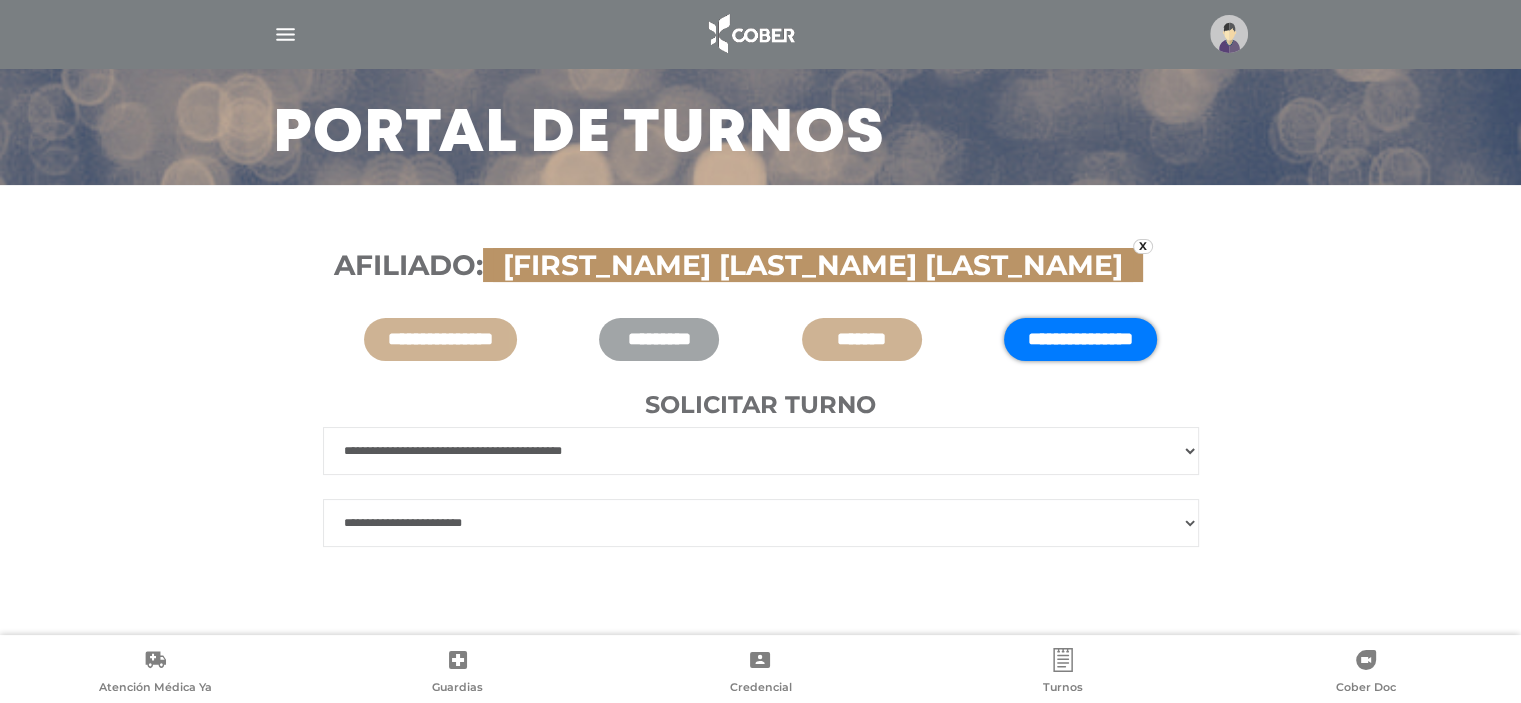 click on "**********" at bounding box center [761, 523] 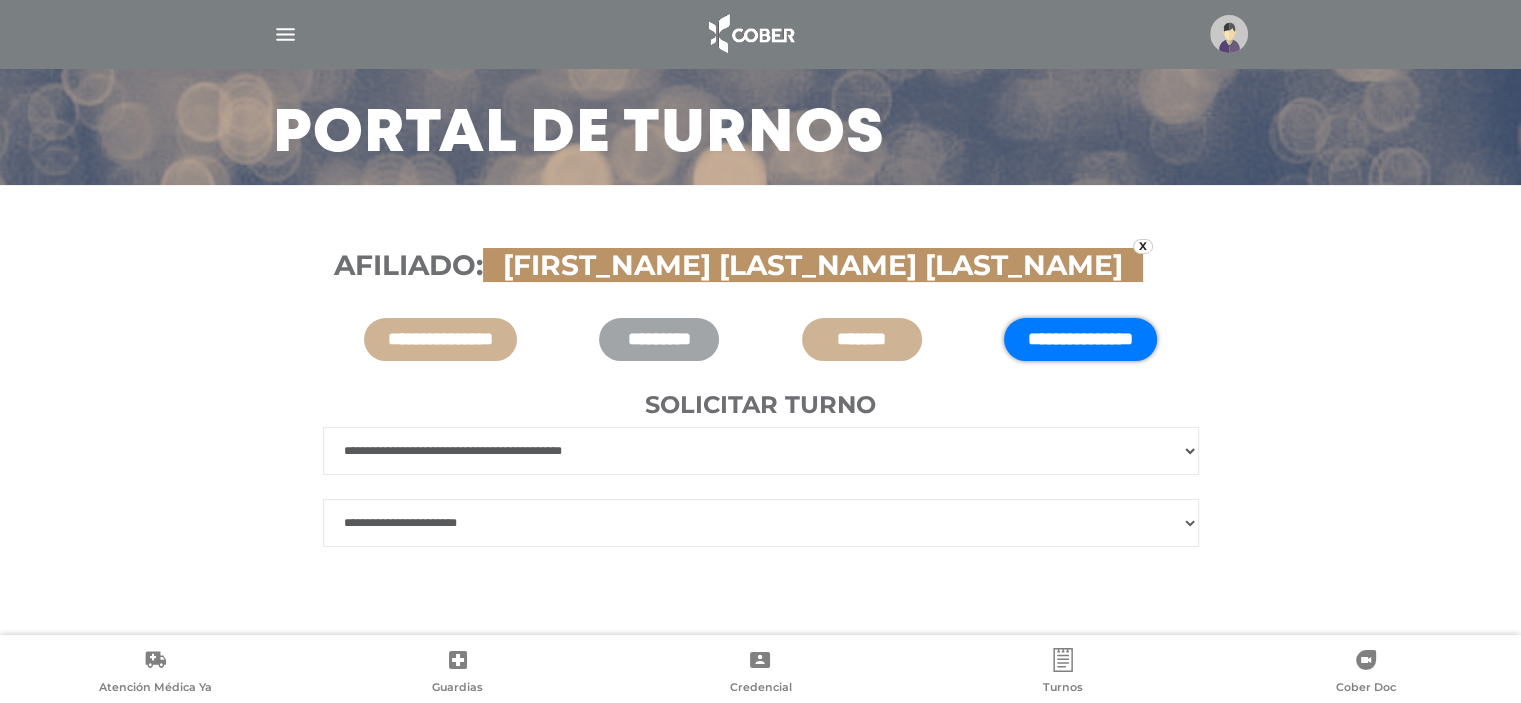 click on "**********" at bounding box center (761, 523) 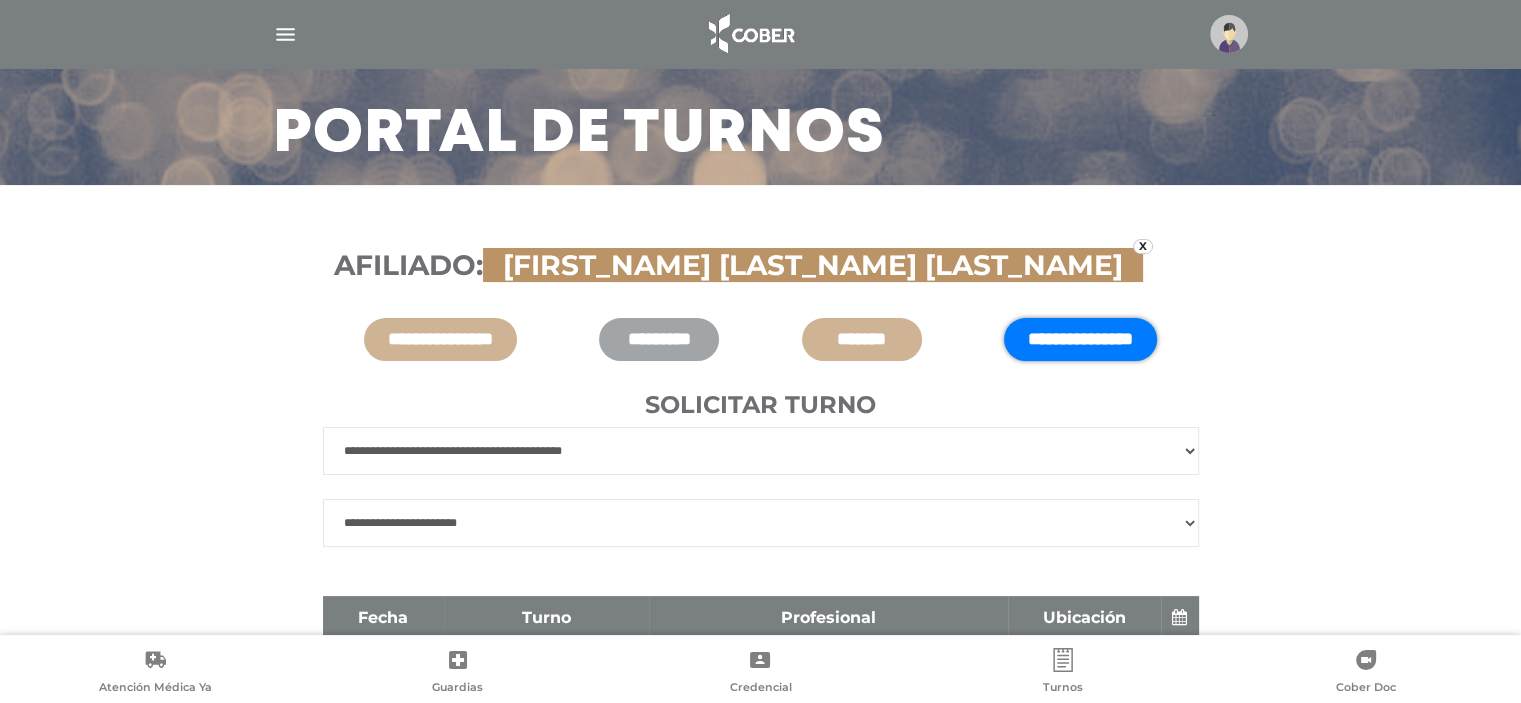 drag, startPoint x: 582, startPoint y: 433, endPoint x: 579, endPoint y: 447, distance: 14.3178215 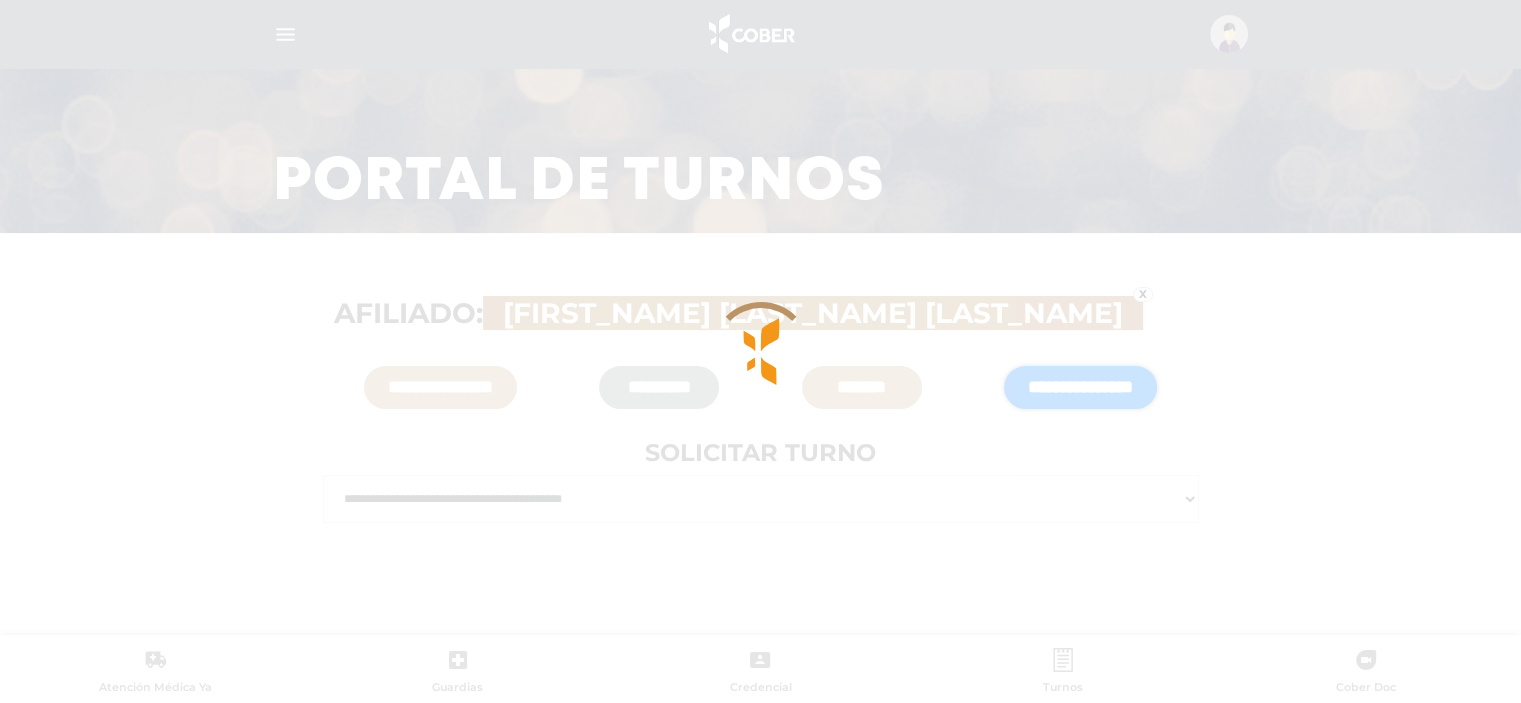 scroll, scrollTop: 123, scrollLeft: 0, axis: vertical 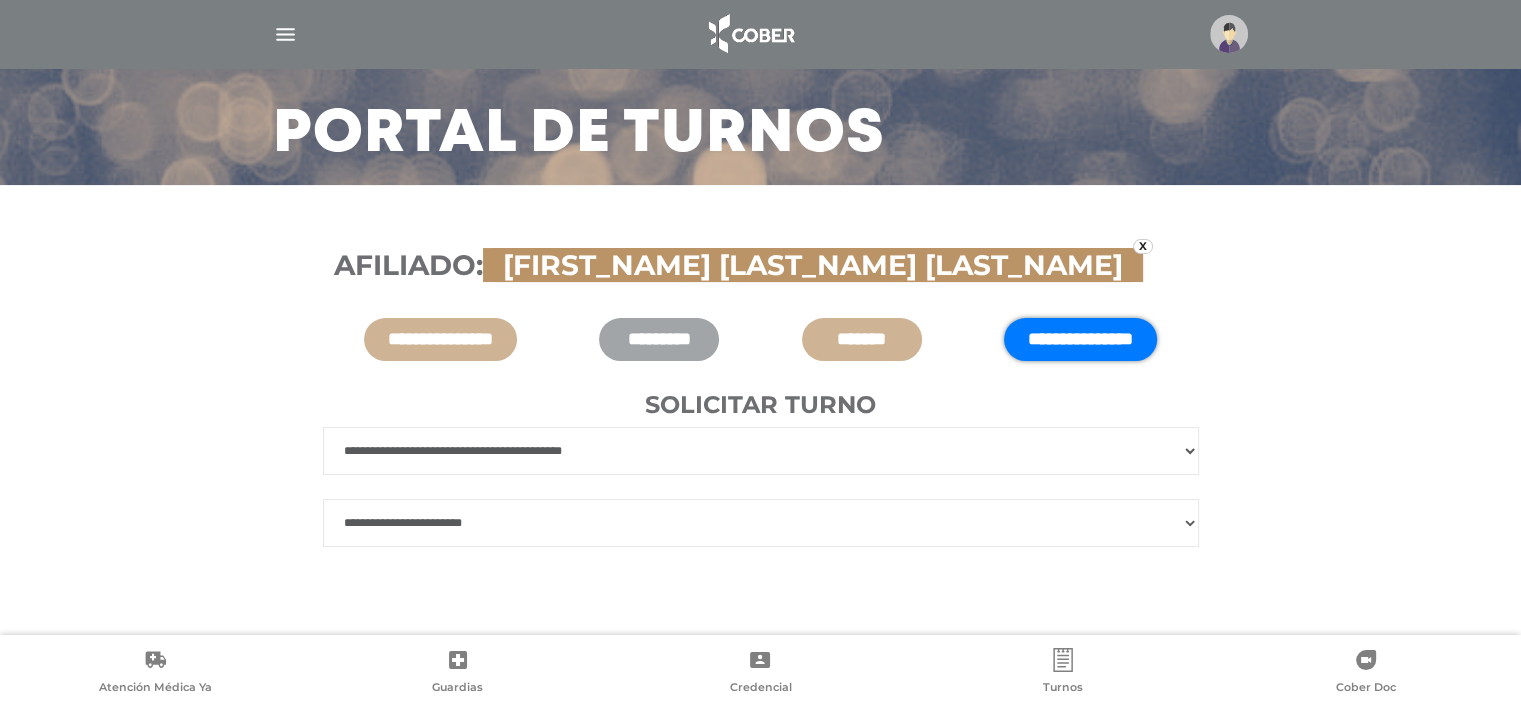 click on "**********" at bounding box center [761, 523] 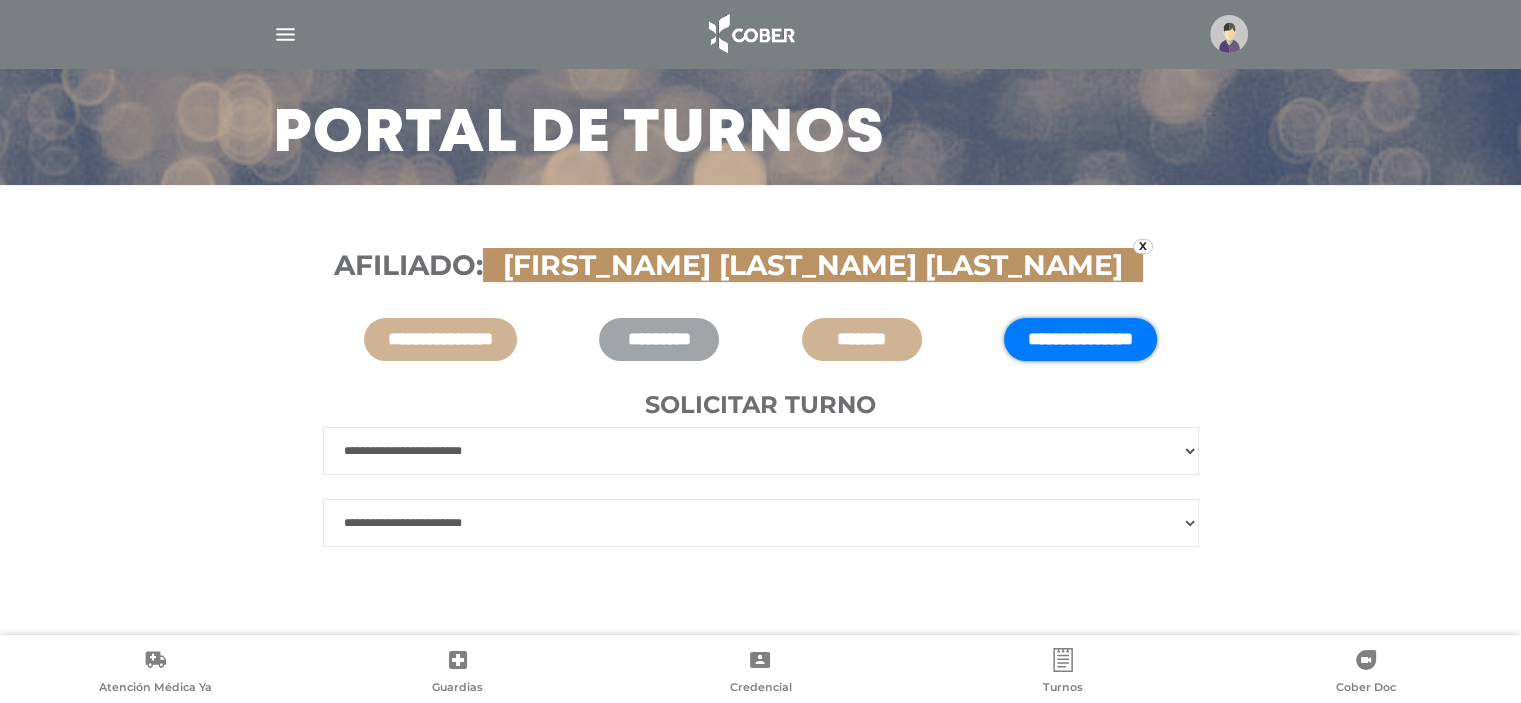 click on "**********" at bounding box center [761, 451] 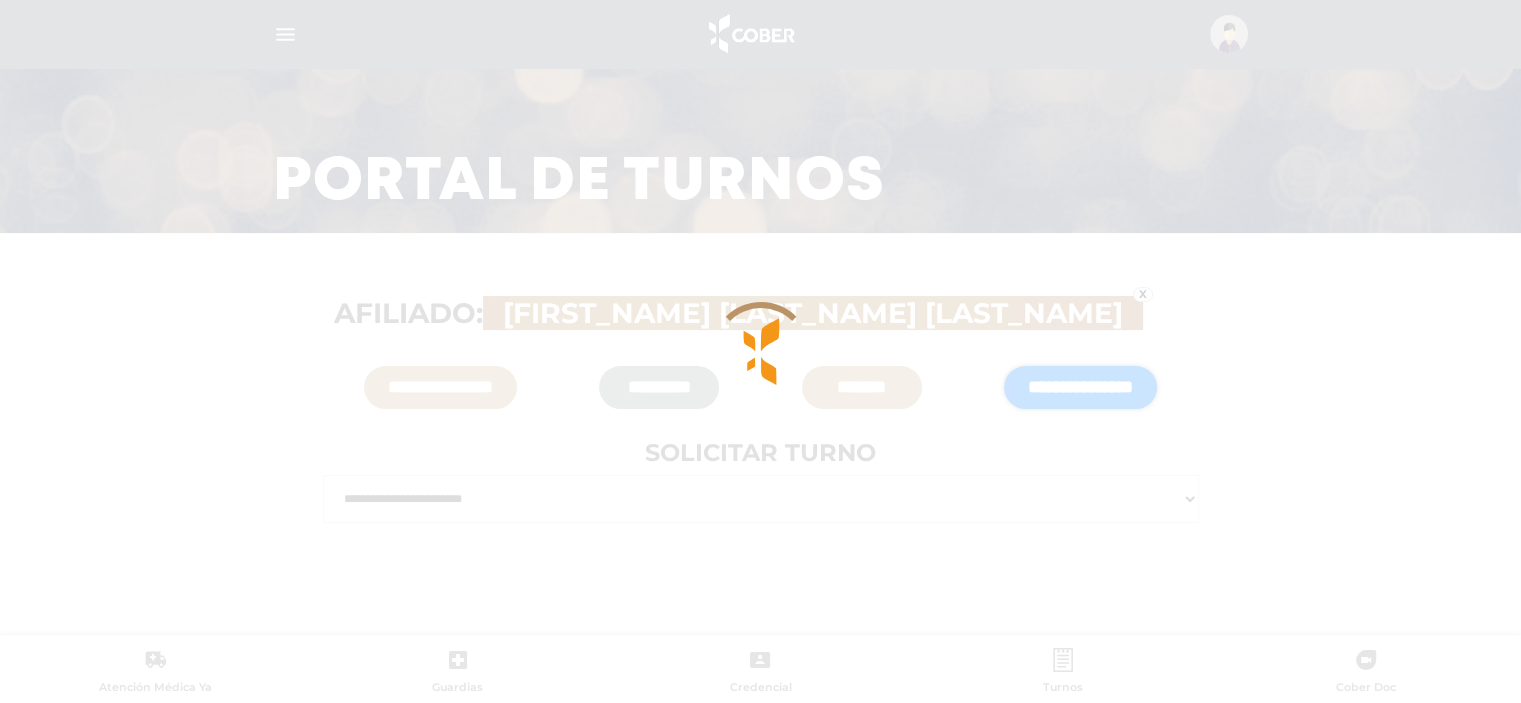 scroll, scrollTop: 123, scrollLeft: 0, axis: vertical 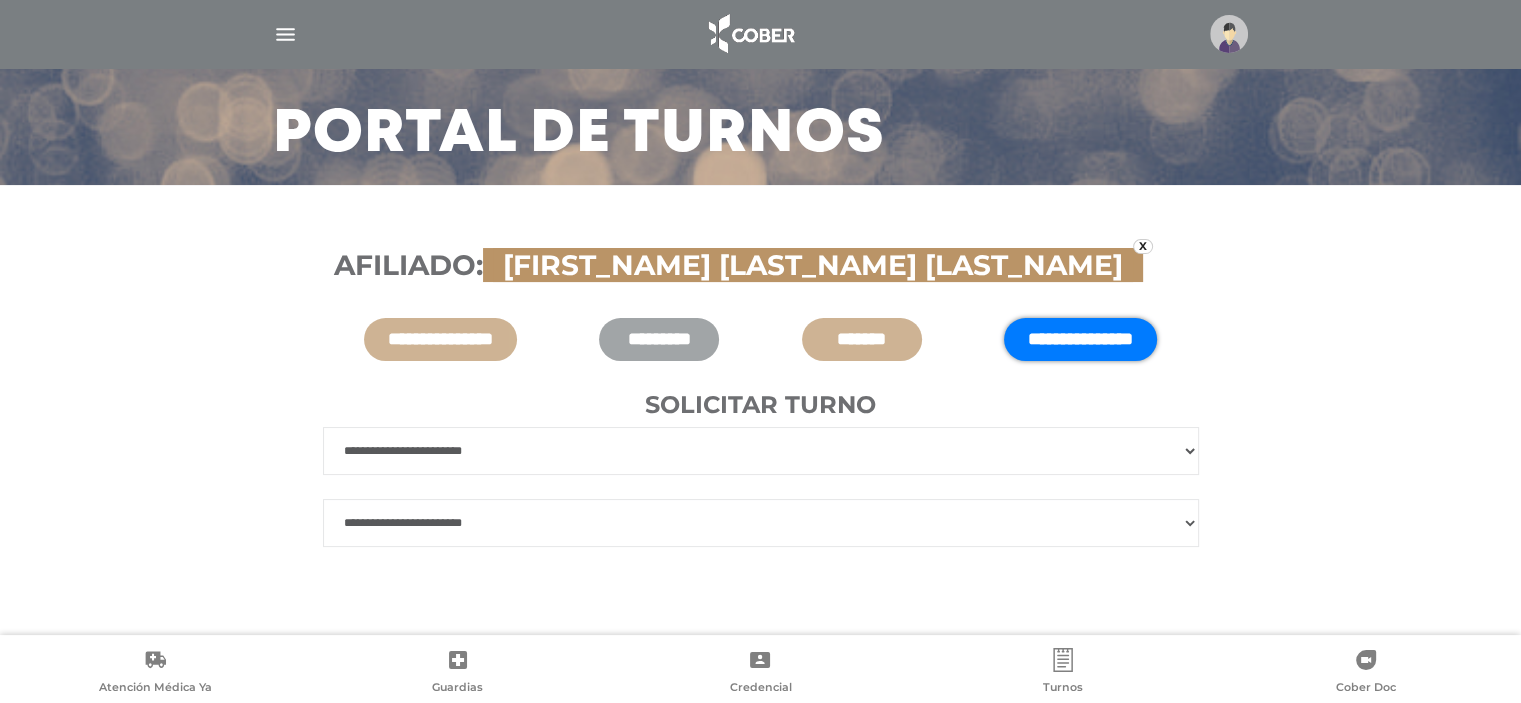 click on "**********" at bounding box center [761, 523] 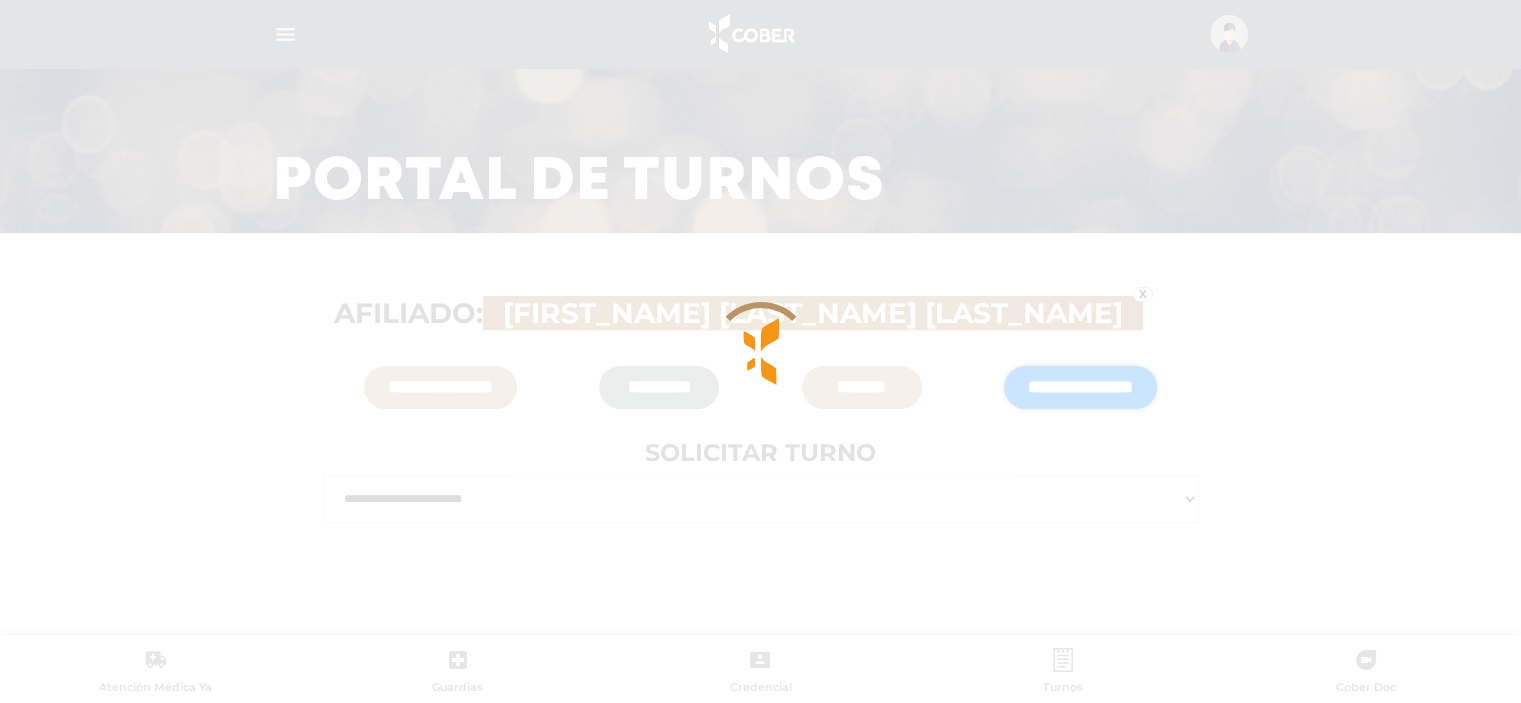 scroll, scrollTop: 123, scrollLeft: 0, axis: vertical 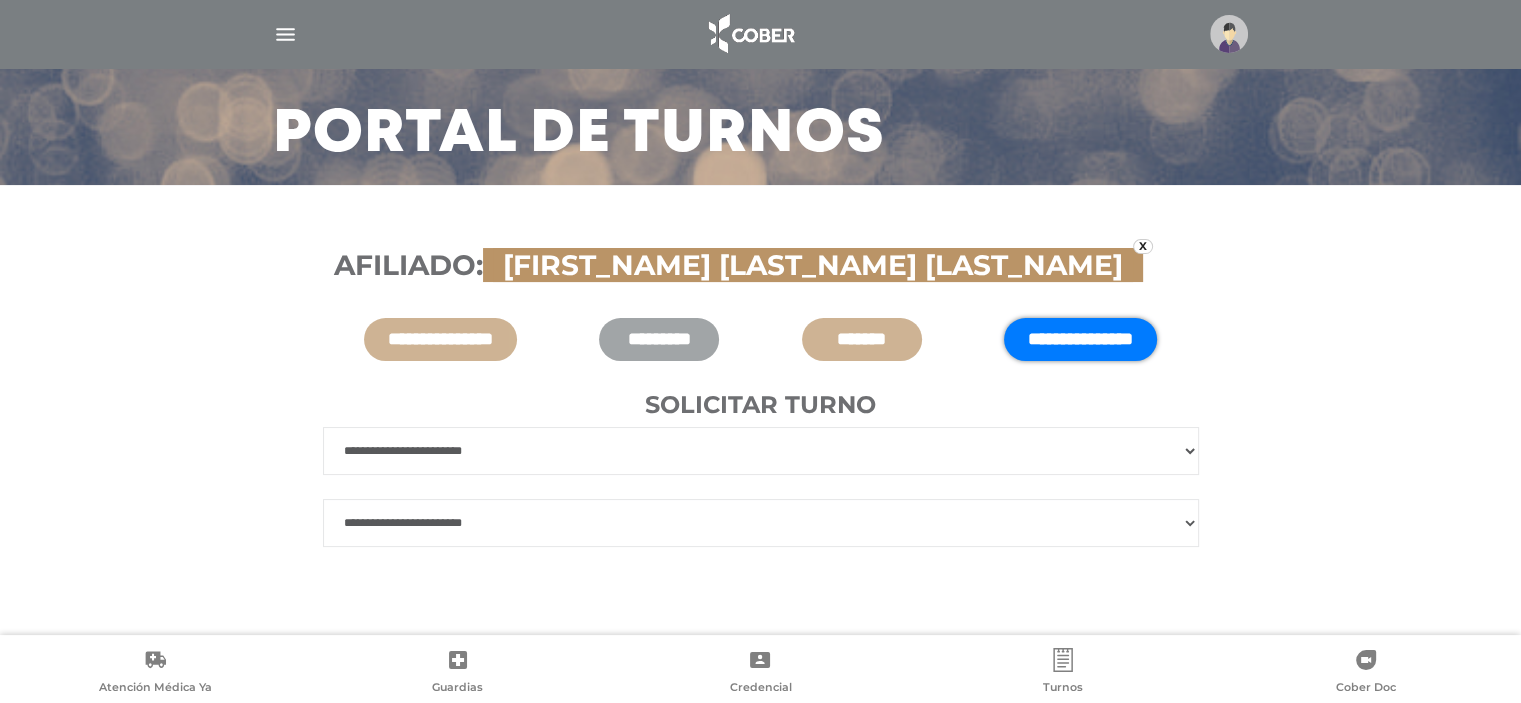 click on "**********" at bounding box center (761, 523) 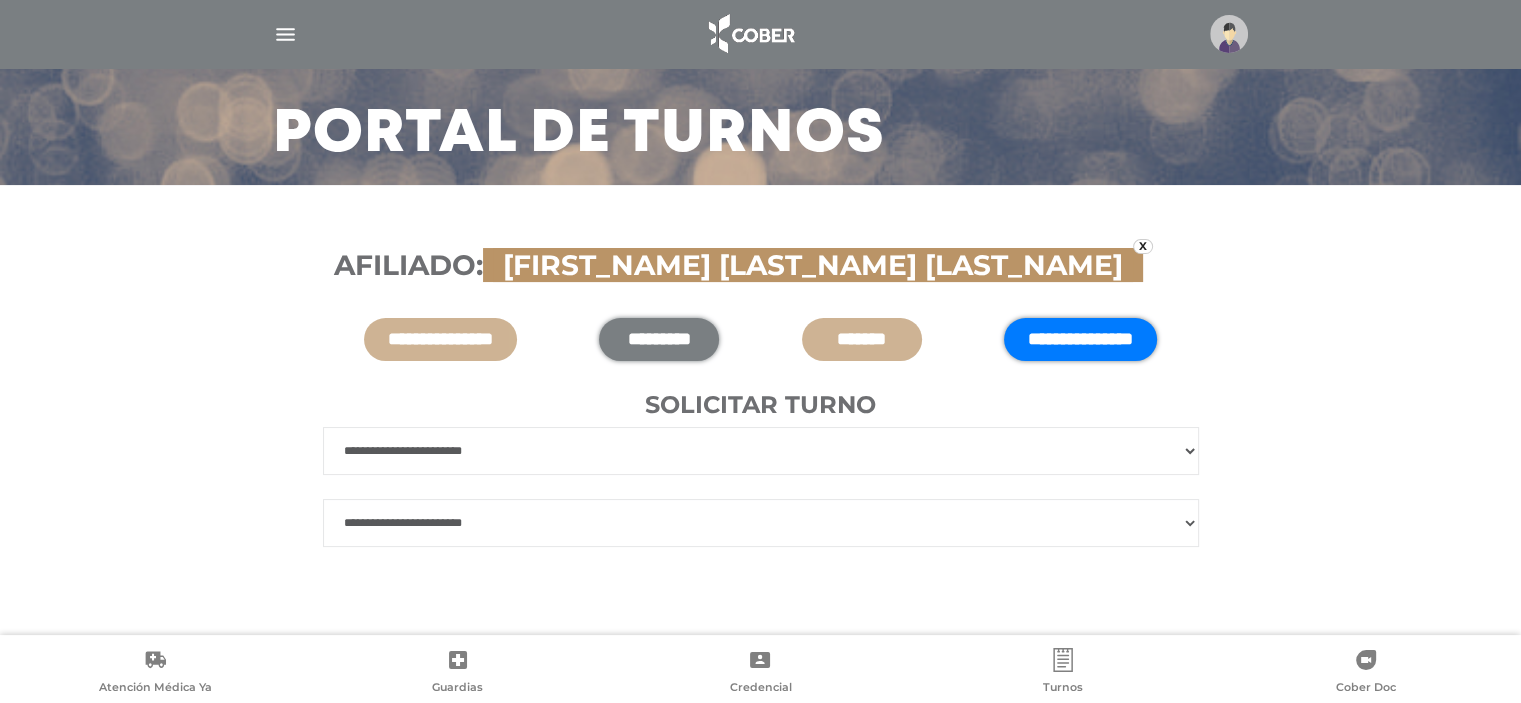 click on "*********" at bounding box center (659, 339) 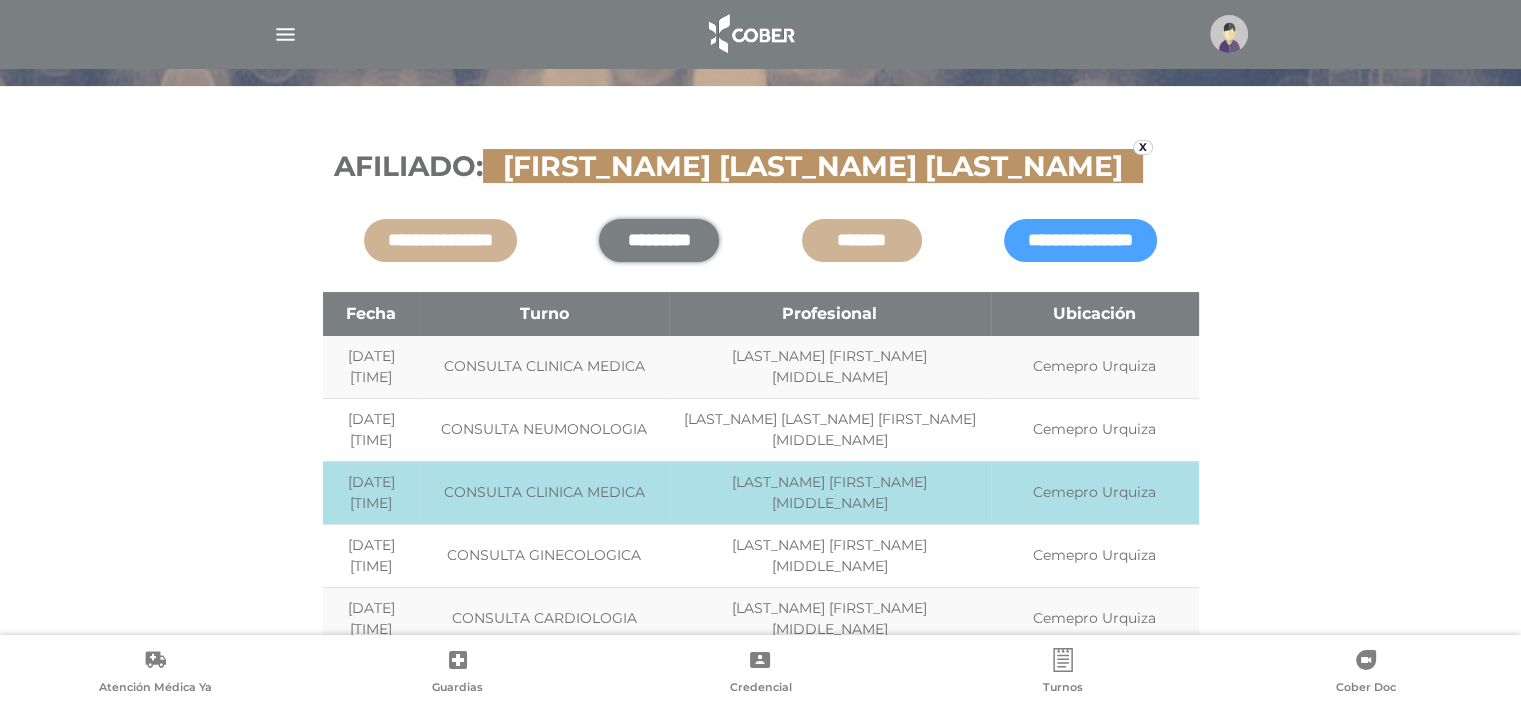scroll, scrollTop: 223, scrollLeft: 0, axis: vertical 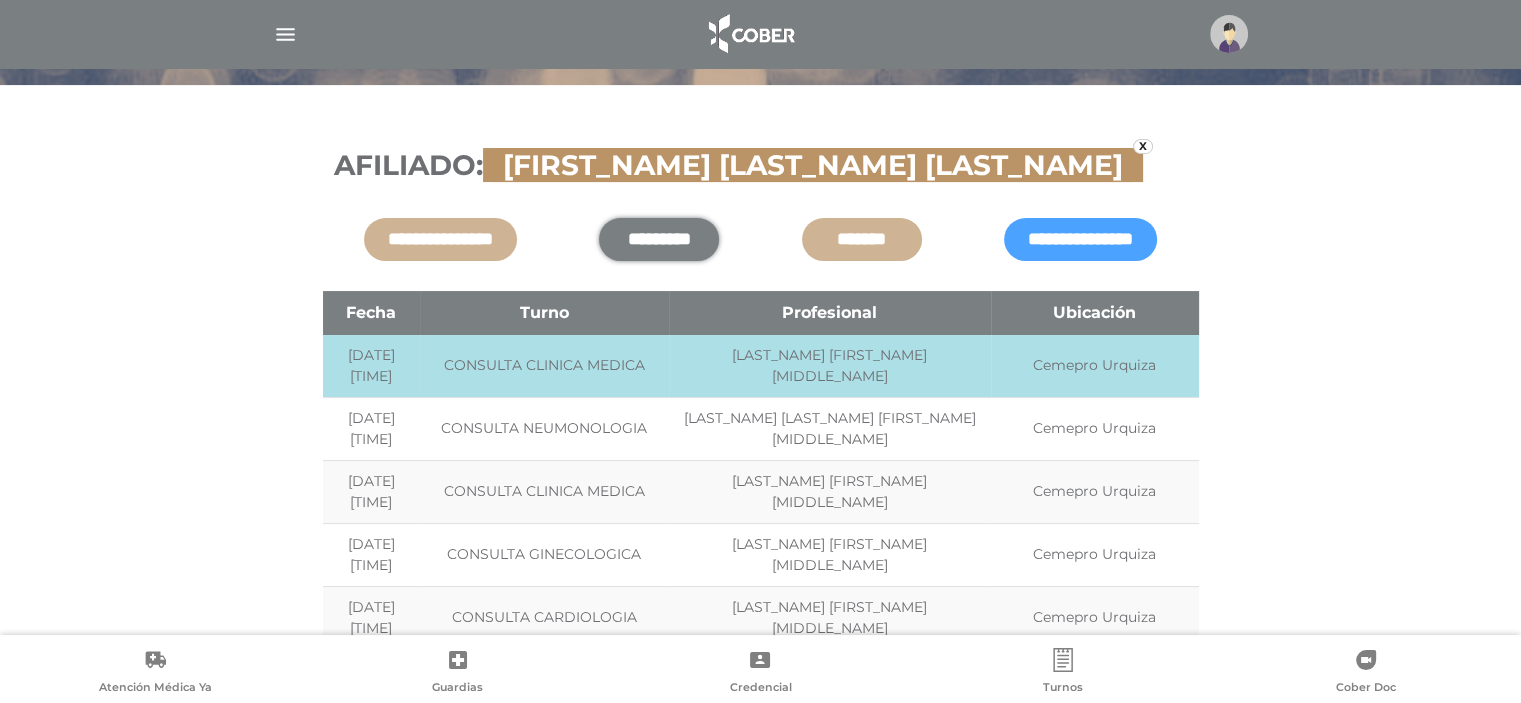 drag, startPoint x: 382, startPoint y: 365, endPoint x: 438, endPoint y: 380, distance: 57.974133 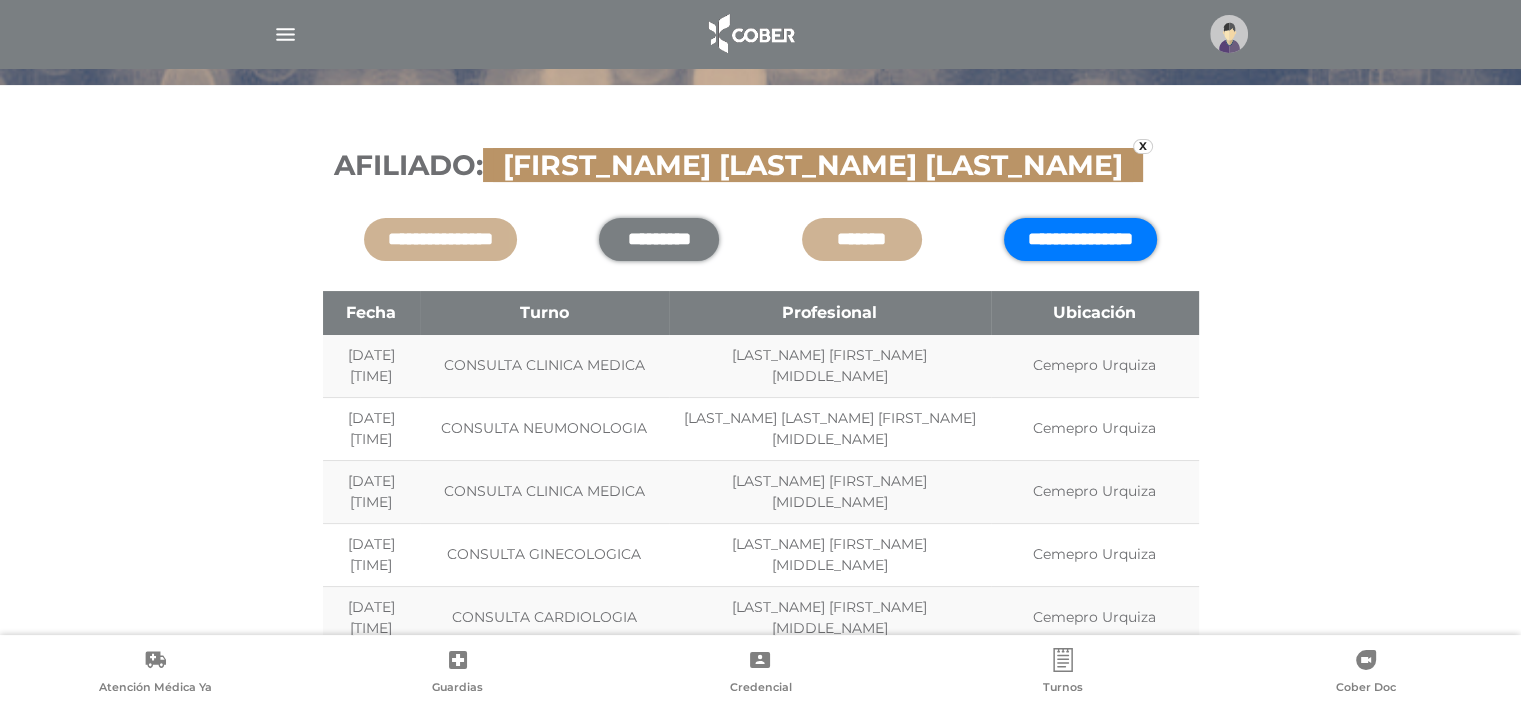 click on "**********" at bounding box center [1080, 239] 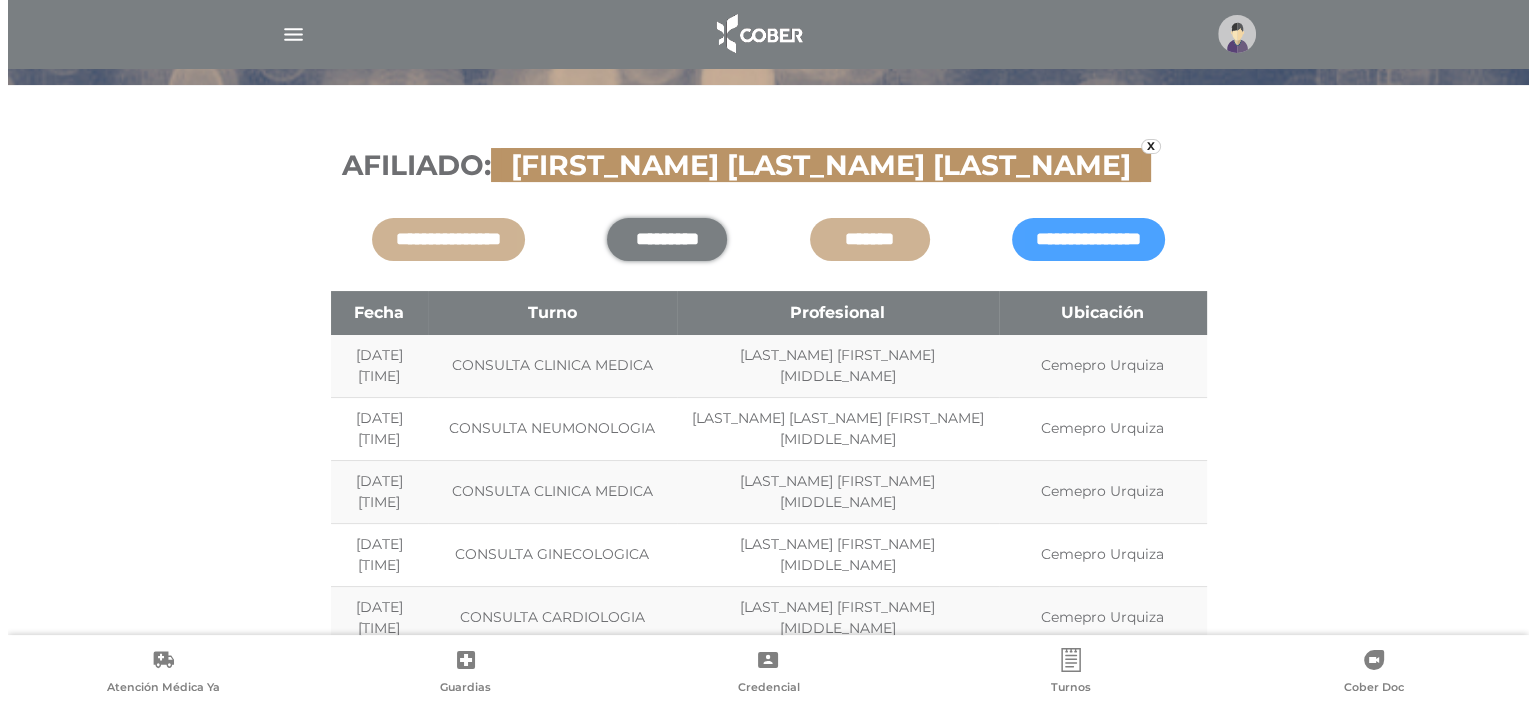 scroll, scrollTop: 123, scrollLeft: 0, axis: vertical 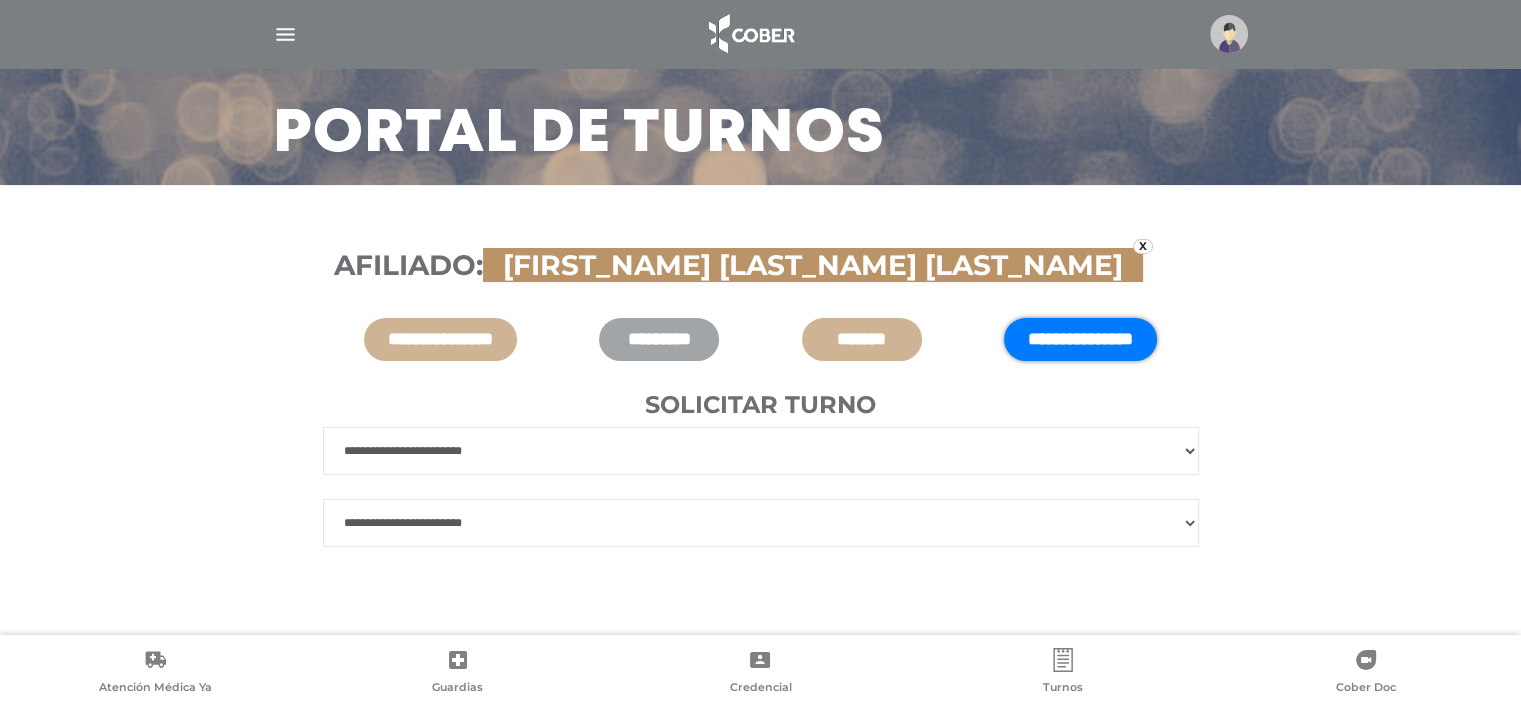 click on "**********" at bounding box center [761, 451] 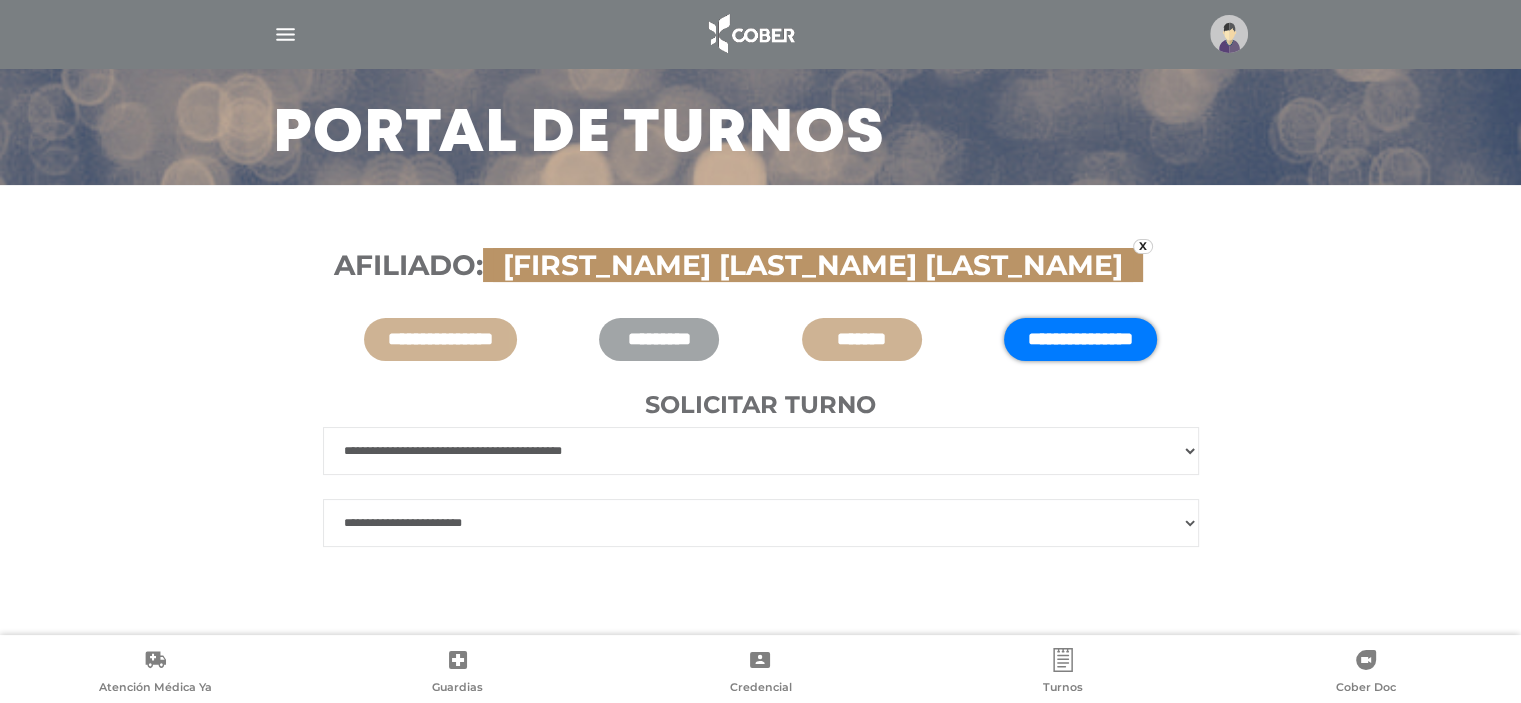 click on "**********" at bounding box center (761, 451) 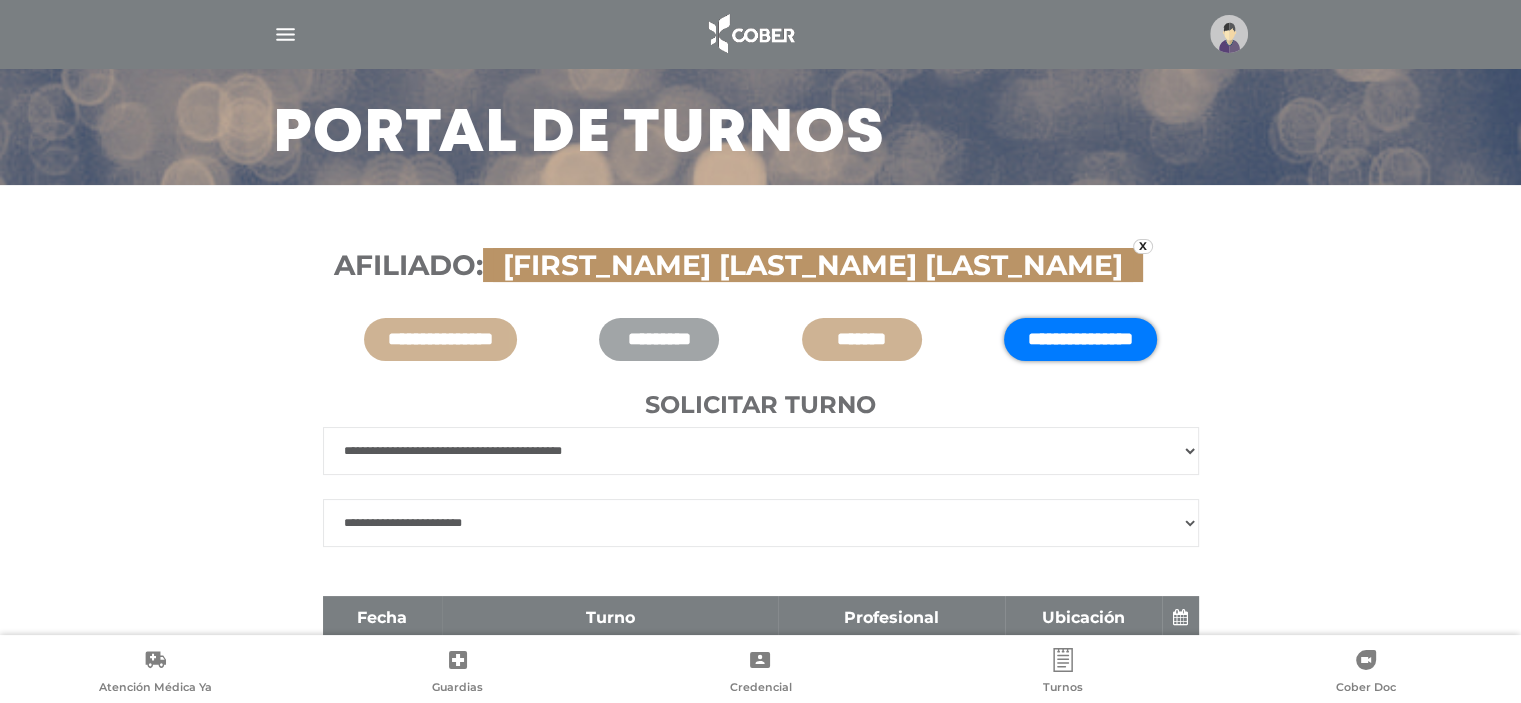click at bounding box center (285, 34) 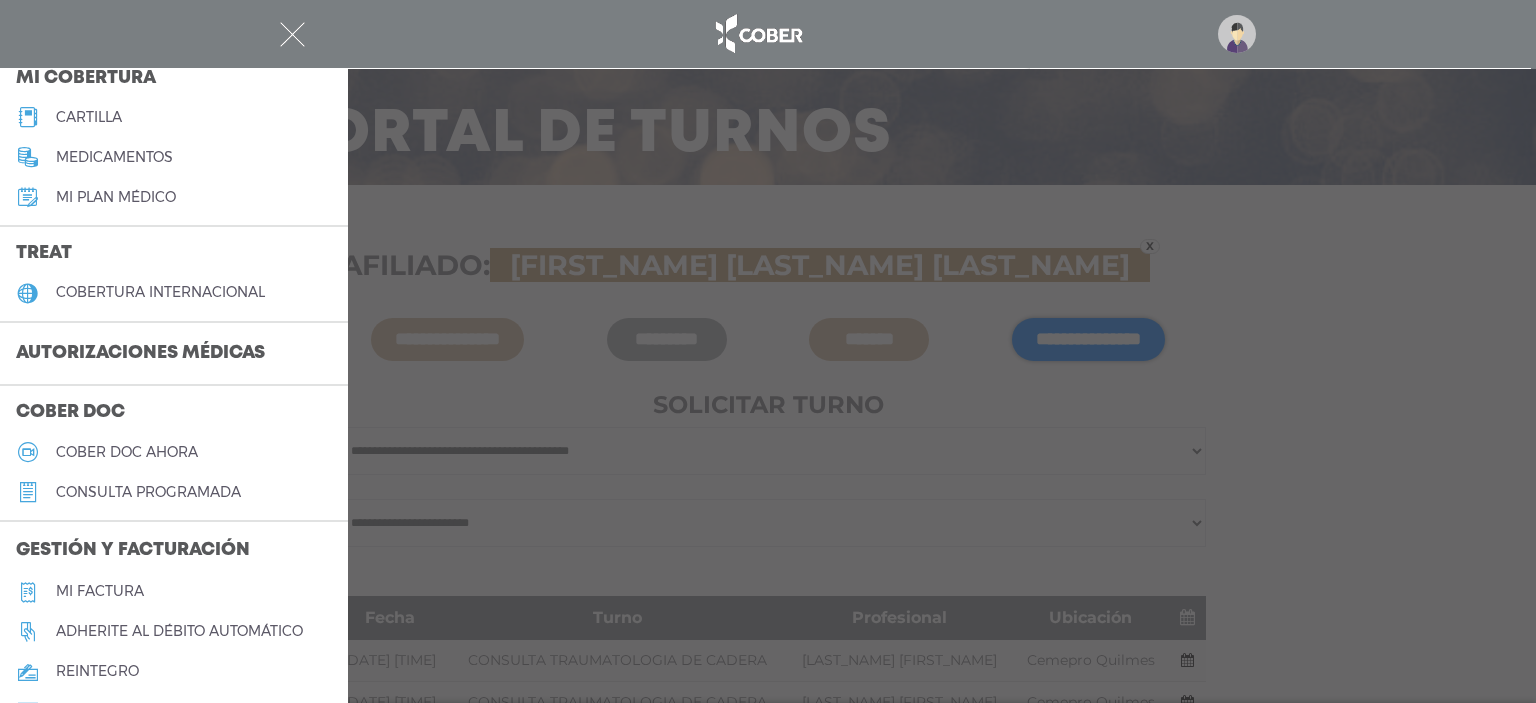 scroll, scrollTop: 300, scrollLeft: 0, axis: vertical 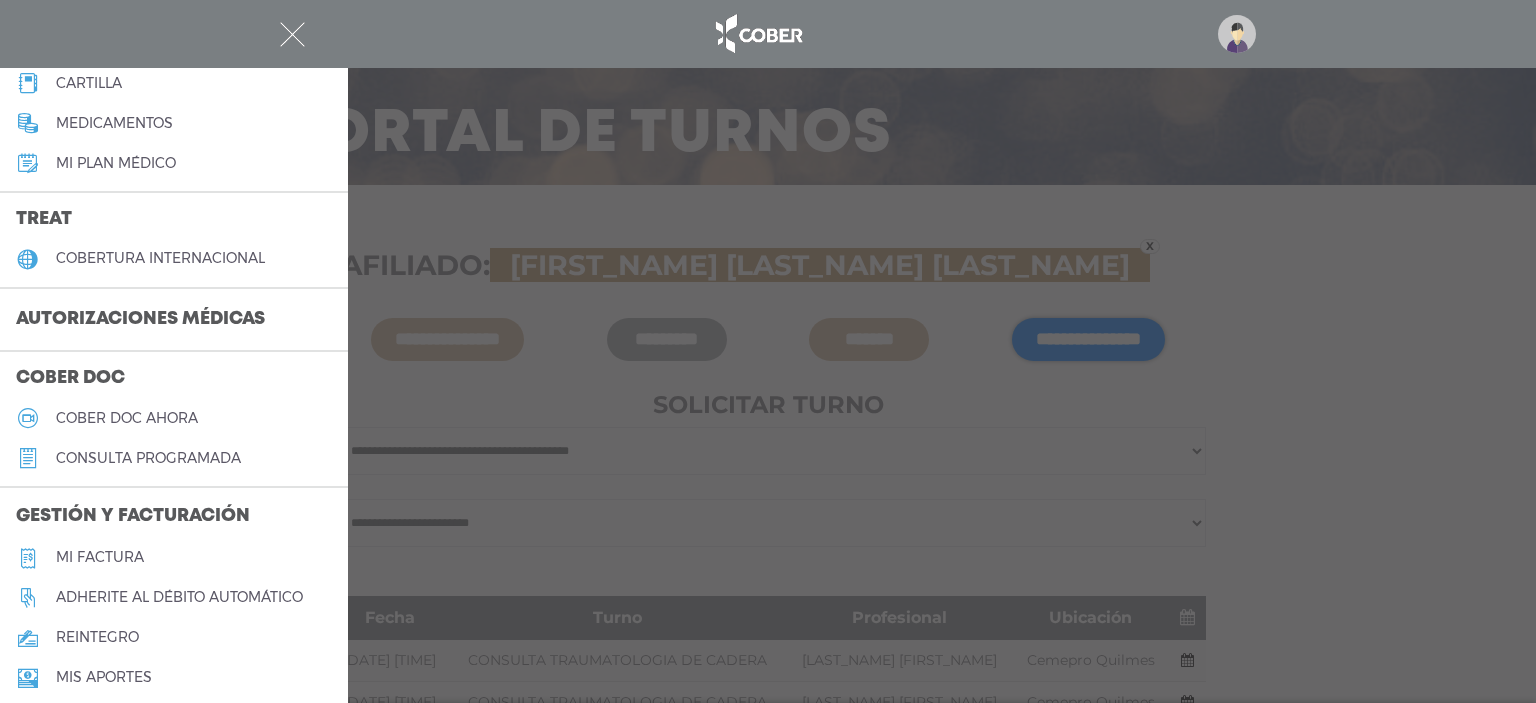 click on "consulta programada" at bounding box center [174, 458] 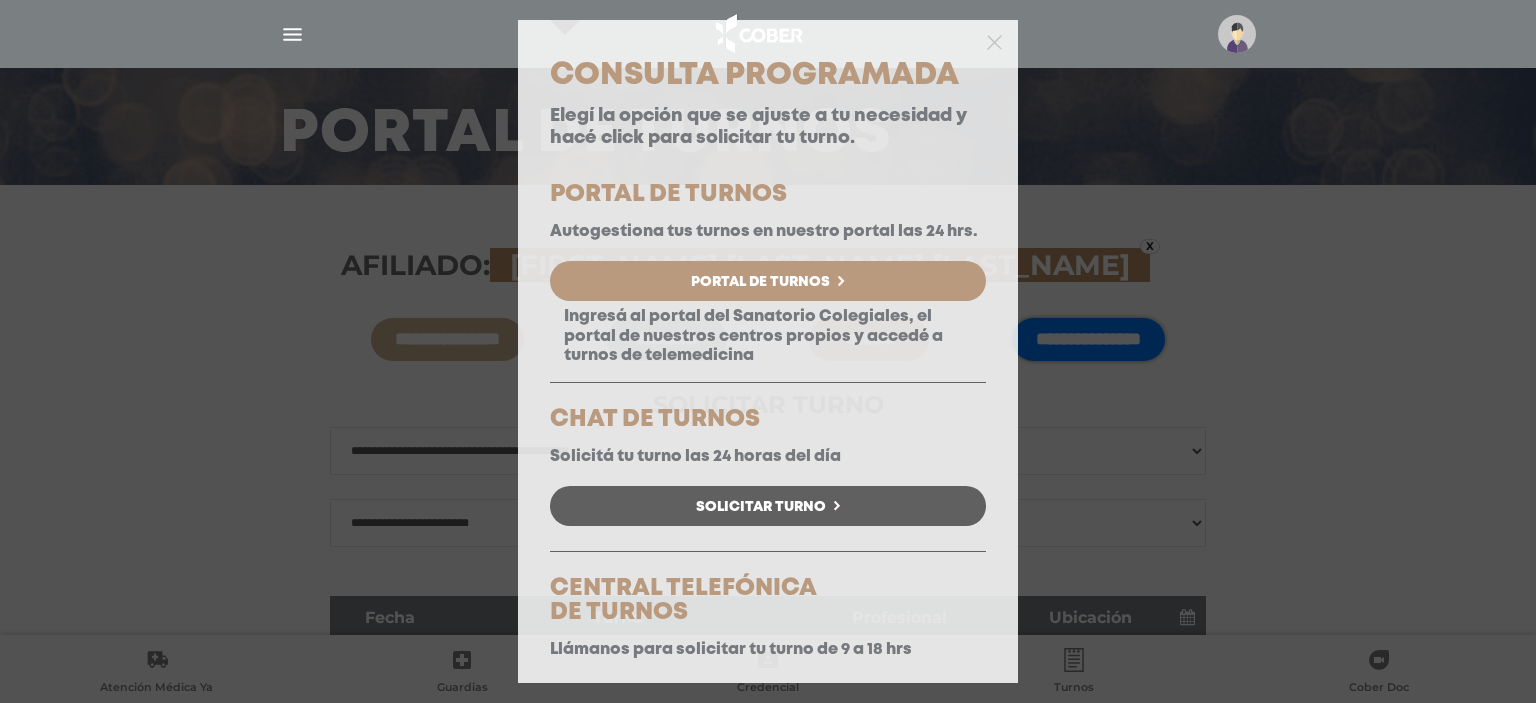 click on "Solicitar Turno" at bounding box center [761, 507] 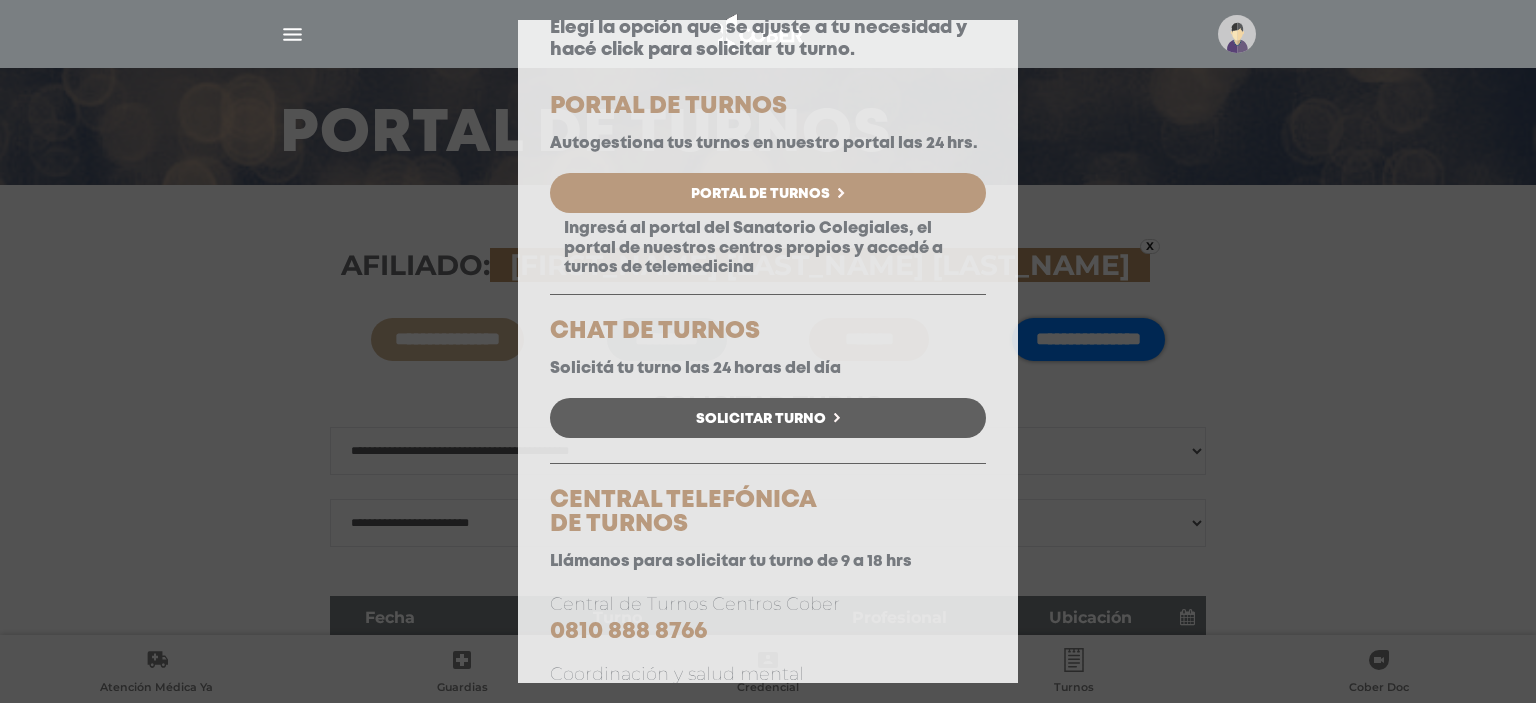 scroll, scrollTop: 187, scrollLeft: 0, axis: vertical 